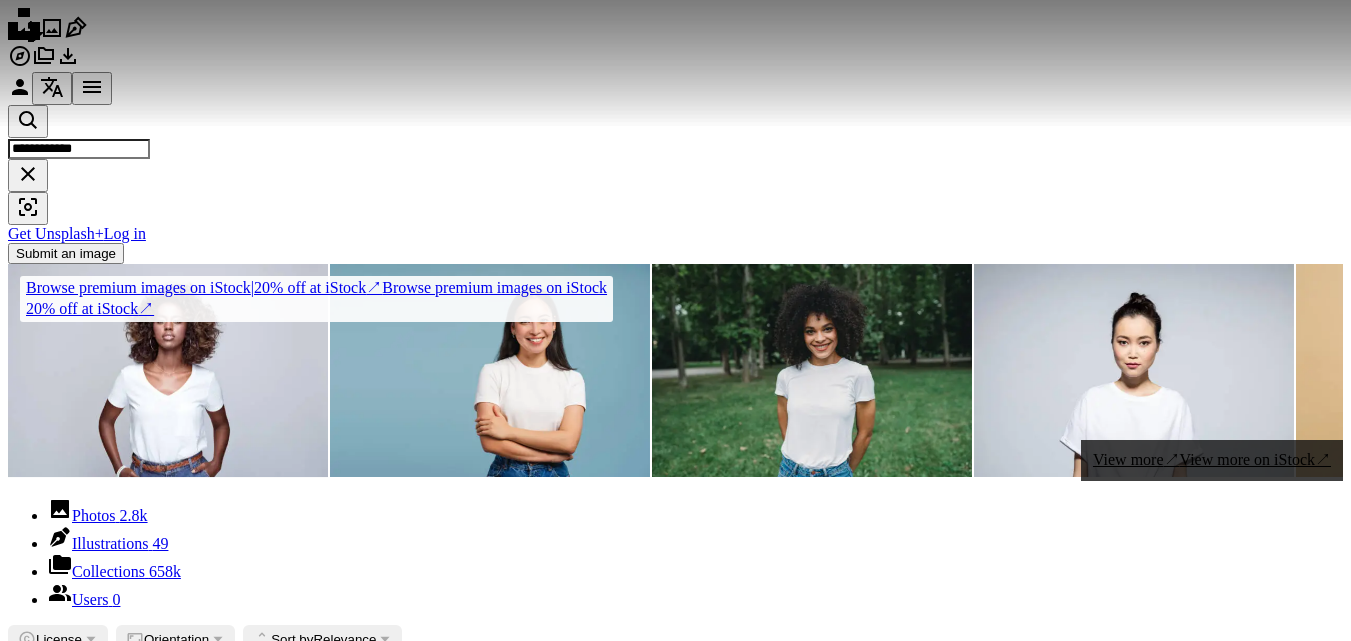 scroll, scrollTop: 424, scrollLeft: 0, axis: vertical 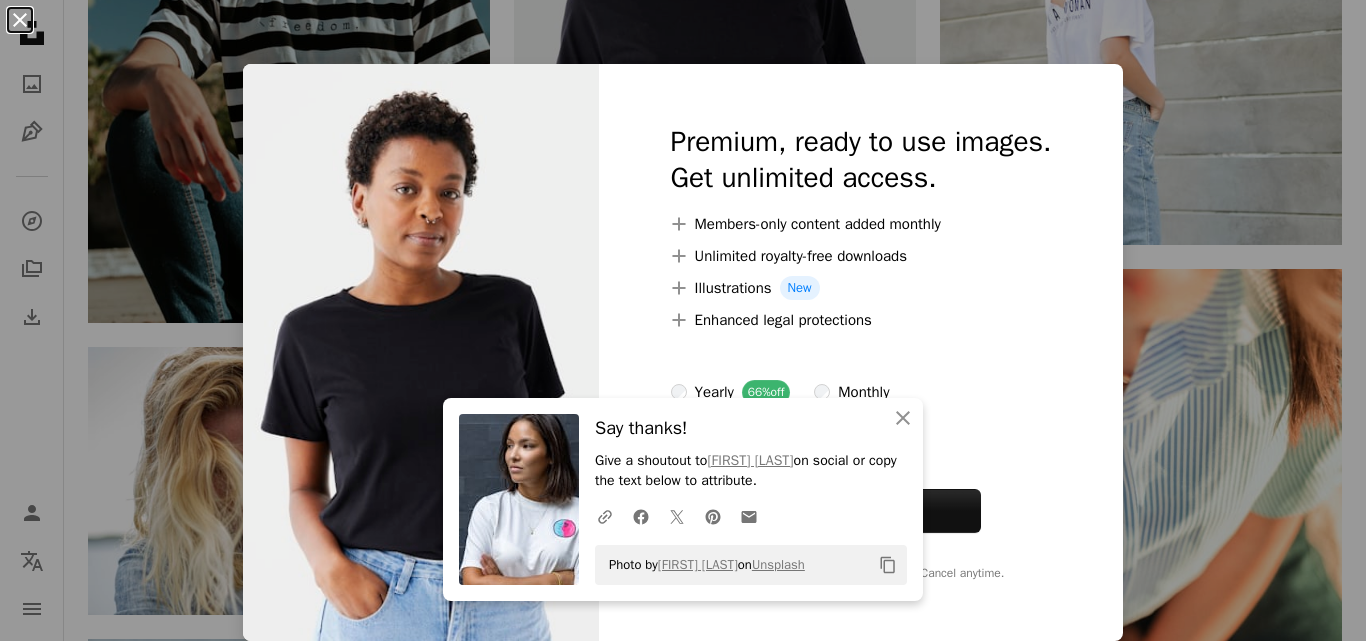 click on "An X shape" at bounding box center [20, 20] 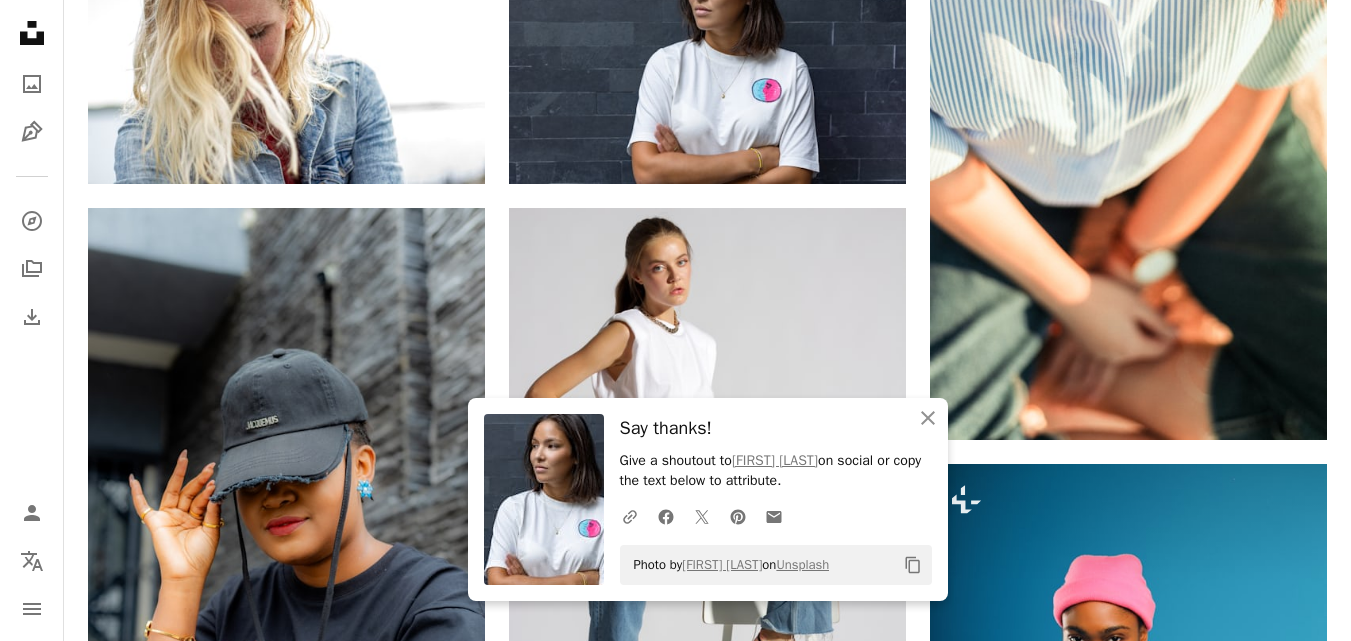 scroll, scrollTop: 1495, scrollLeft: 0, axis: vertical 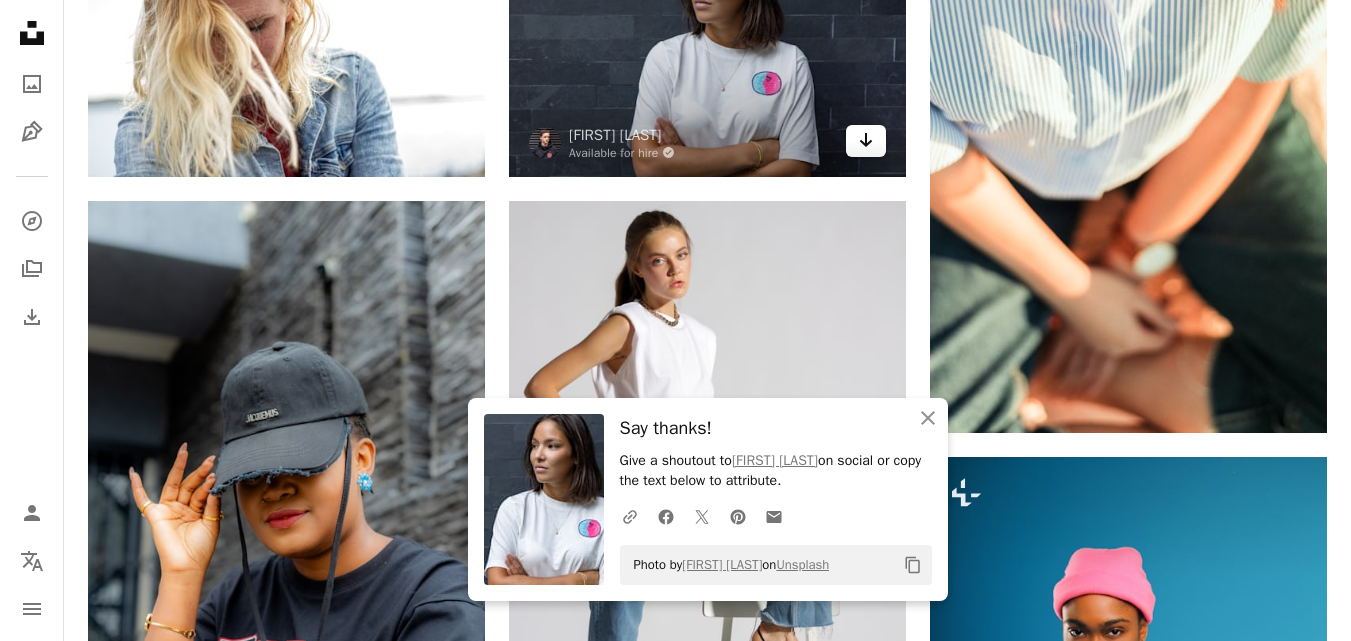 click on "Arrow pointing down" at bounding box center [866, 141] 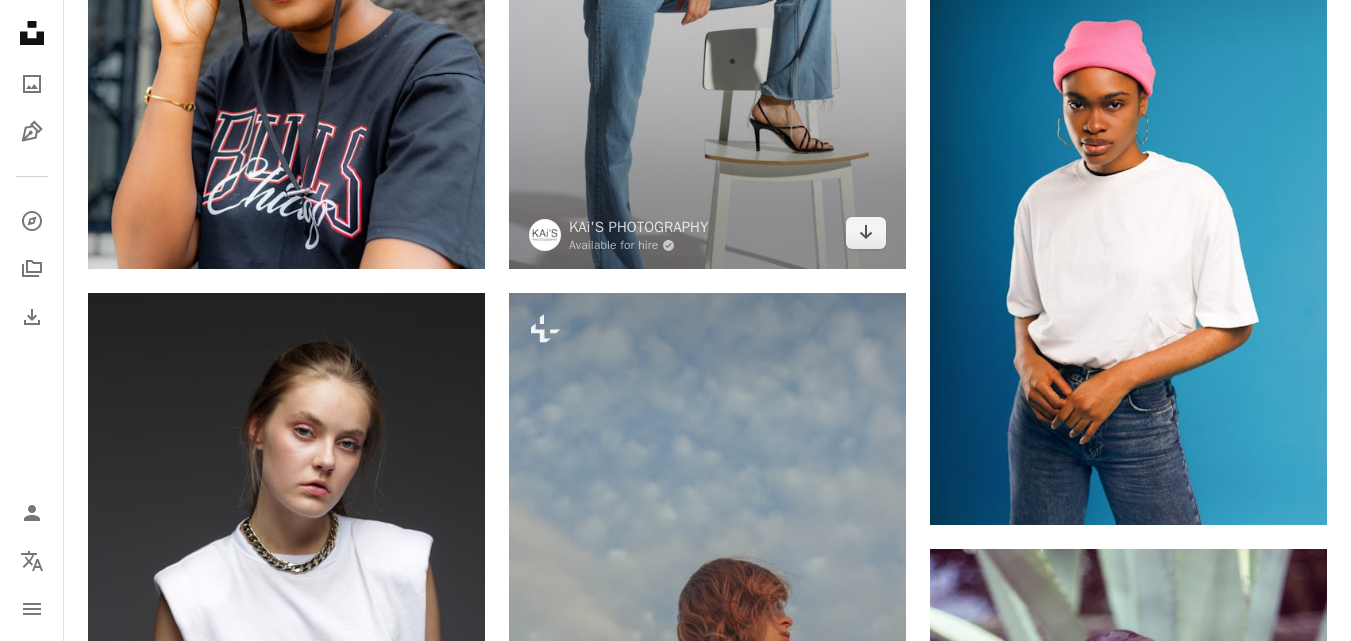 scroll, scrollTop: 2055, scrollLeft: 0, axis: vertical 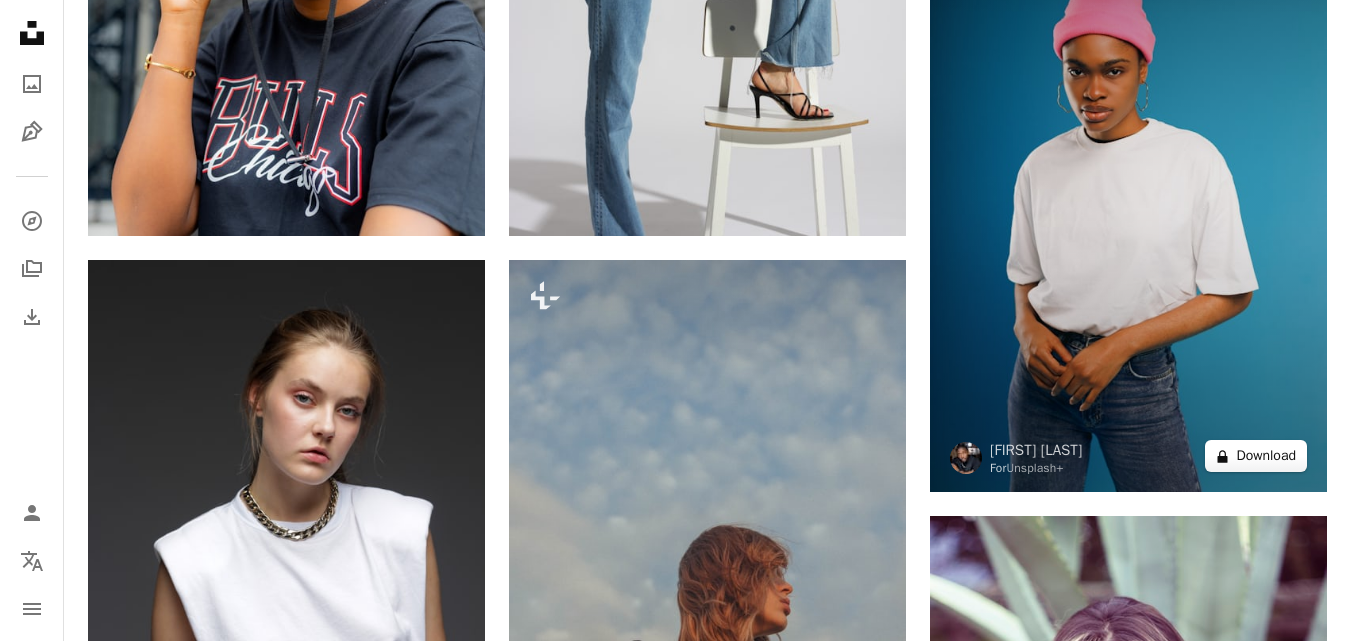 click on "A lock Download" at bounding box center [1256, 456] 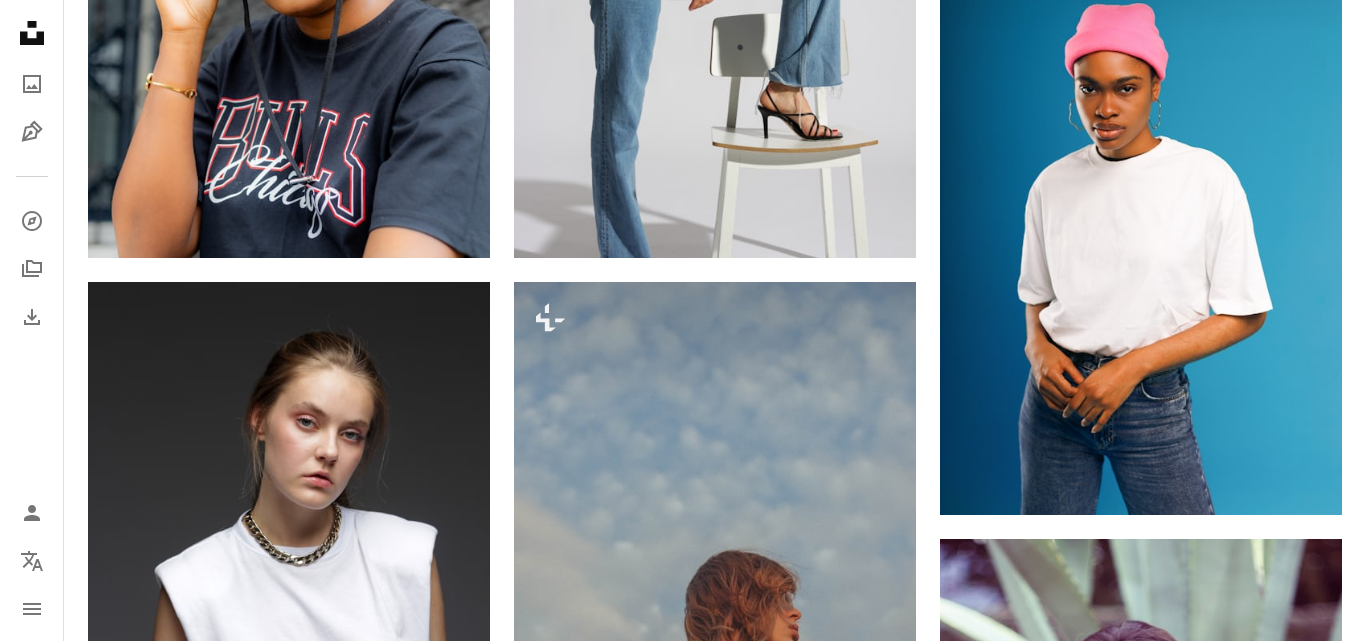 click on "An X shape Premium, ready to use images. Get unlimited access. A plus sign Members-only content added monthly A plus sign Unlimited royalty-free downloads A plus sign Illustrations  New A plus sign Enhanced legal protections yearly 66%  off monthly $12   $4 USD per month * Get  Unsplash+ * When paid annually, billed upfront  $48 Taxes where applicable. Renews automatically. Cancel anytime." at bounding box center [683, 3298] 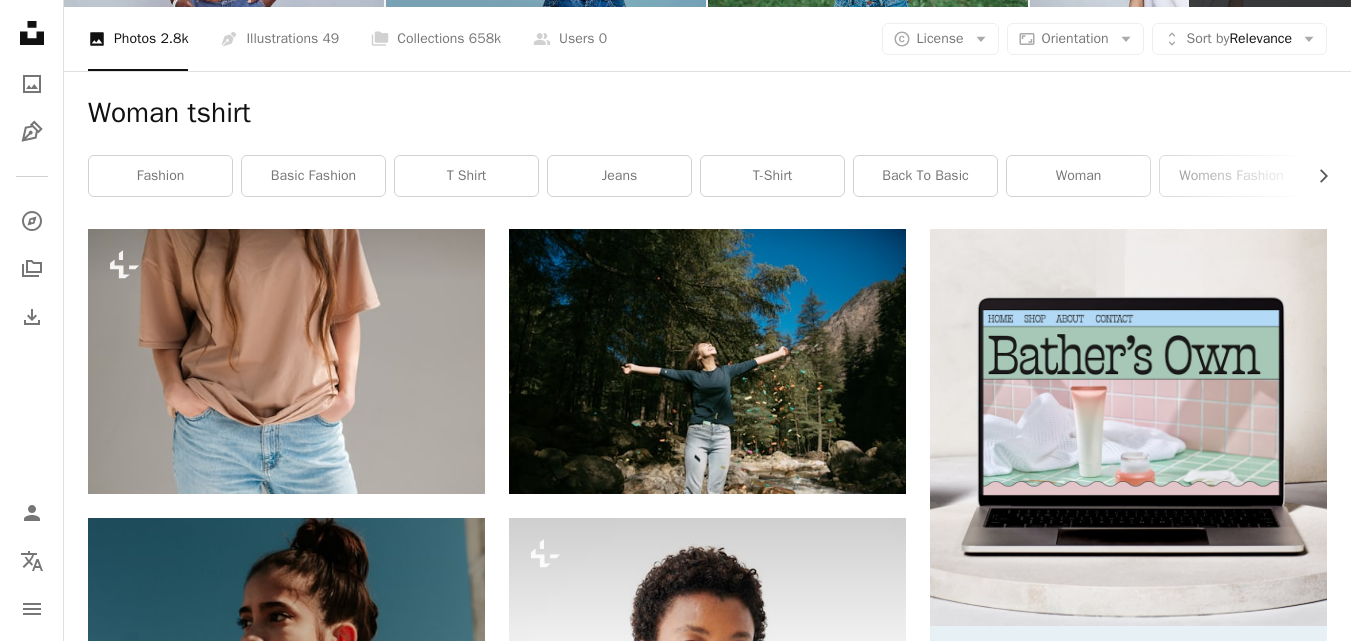 scroll, scrollTop: 0, scrollLeft: 0, axis: both 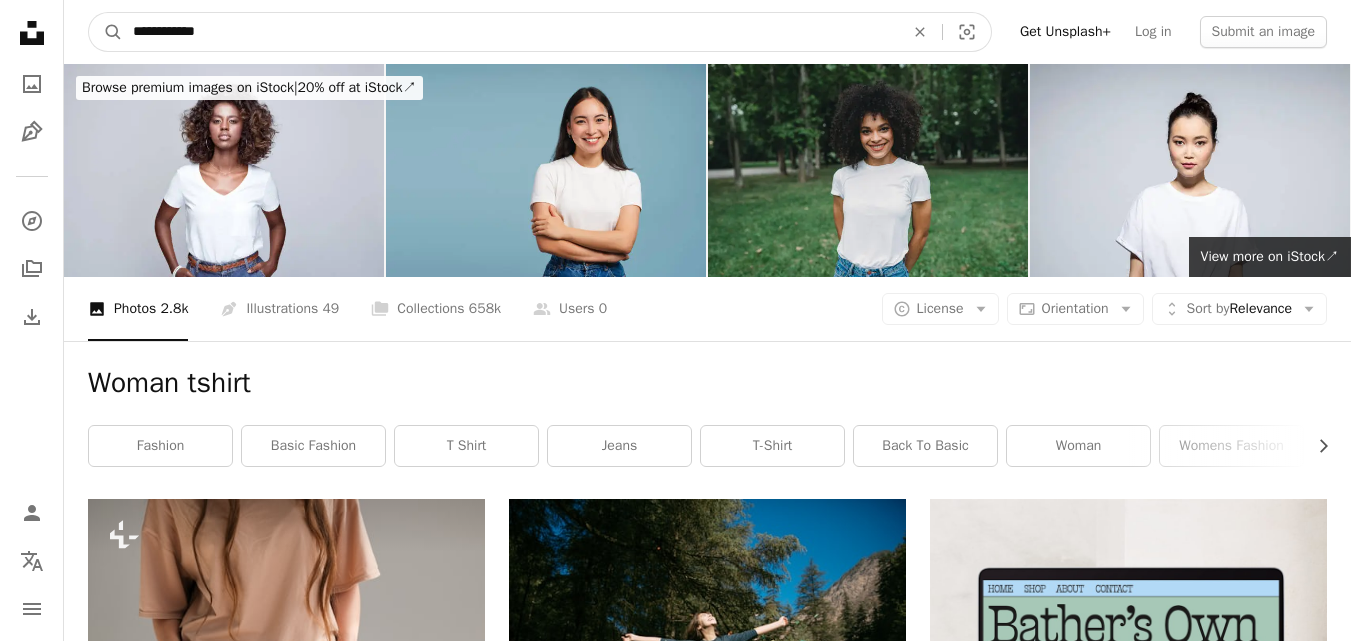 click on "**********" at bounding box center (510, 32) 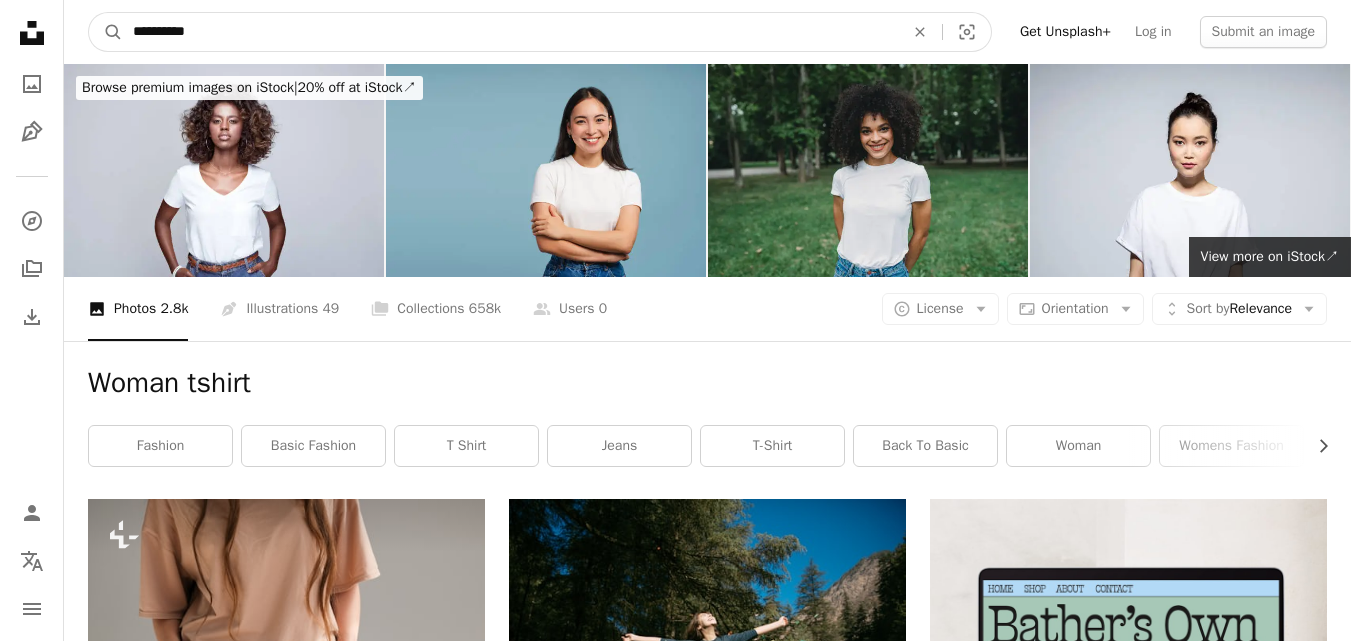type on "**********" 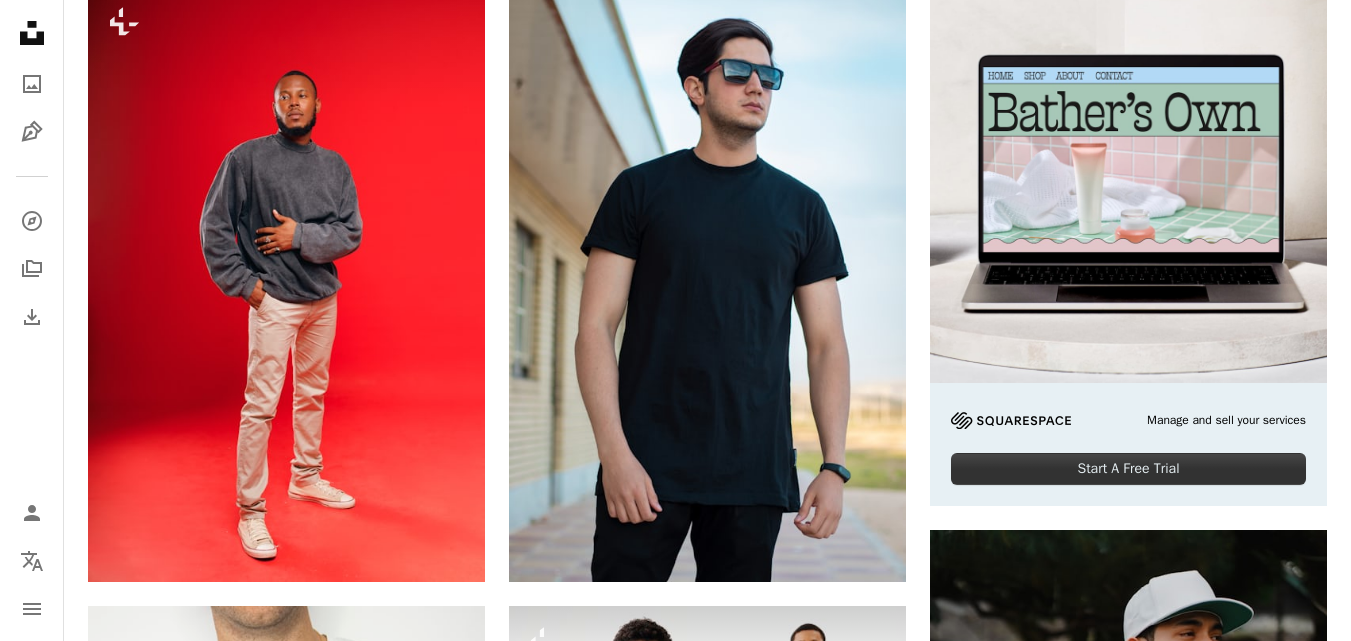 scroll, scrollTop: 521, scrollLeft: 0, axis: vertical 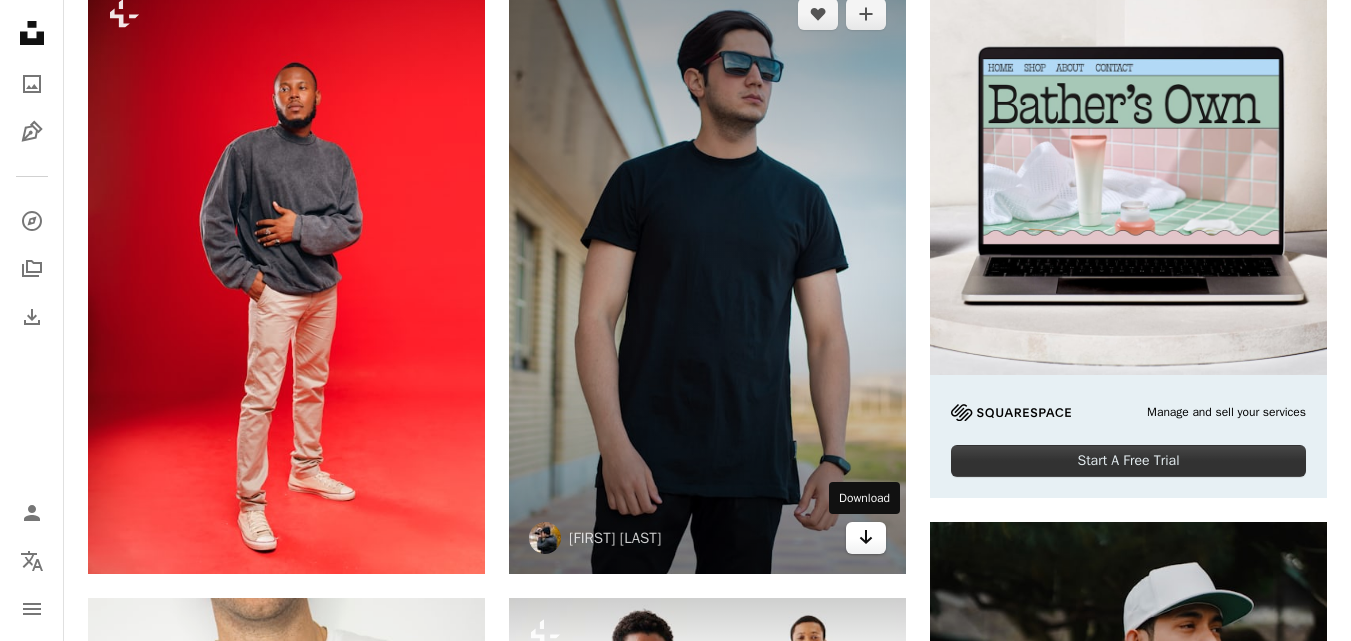 click 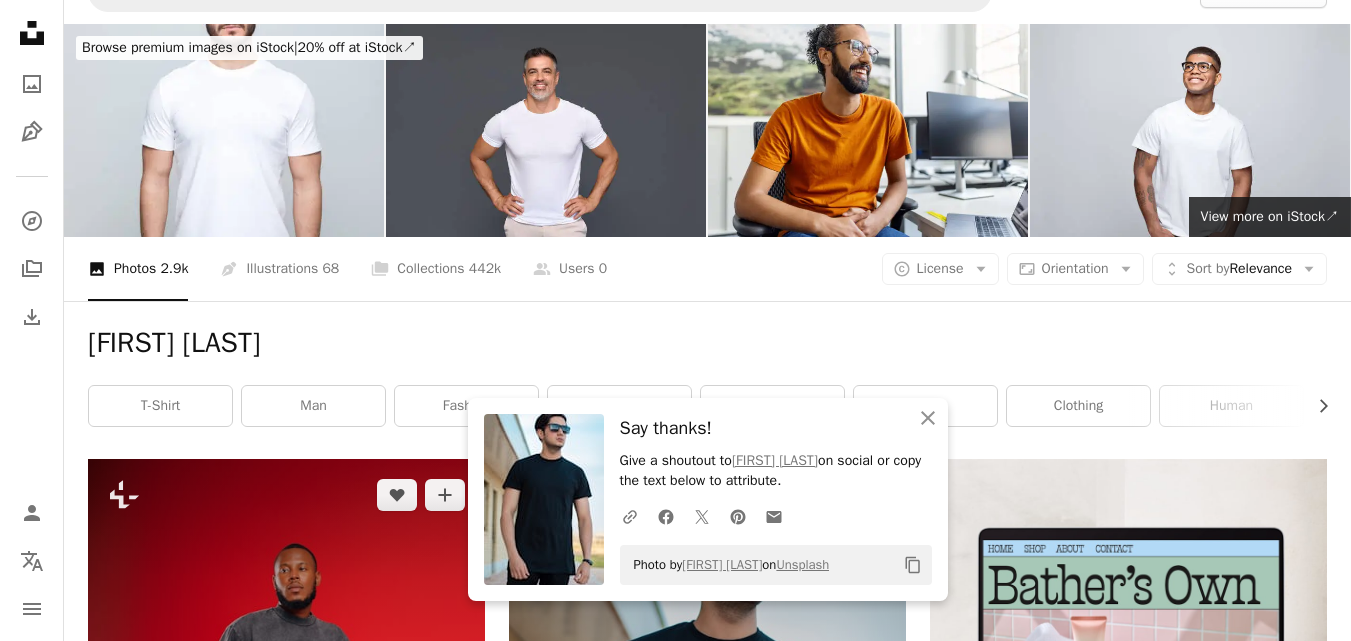 scroll, scrollTop: 0, scrollLeft: 0, axis: both 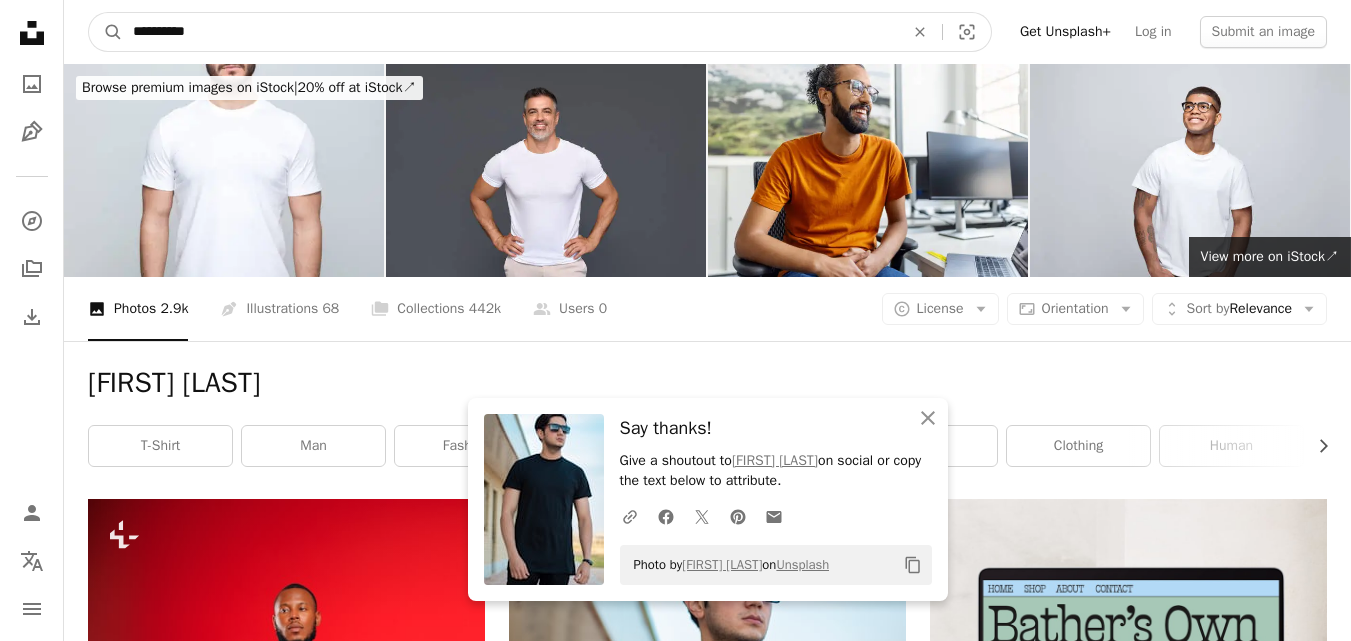 drag, startPoint x: 402, startPoint y: 36, endPoint x: 130, endPoint y: 36, distance: 272 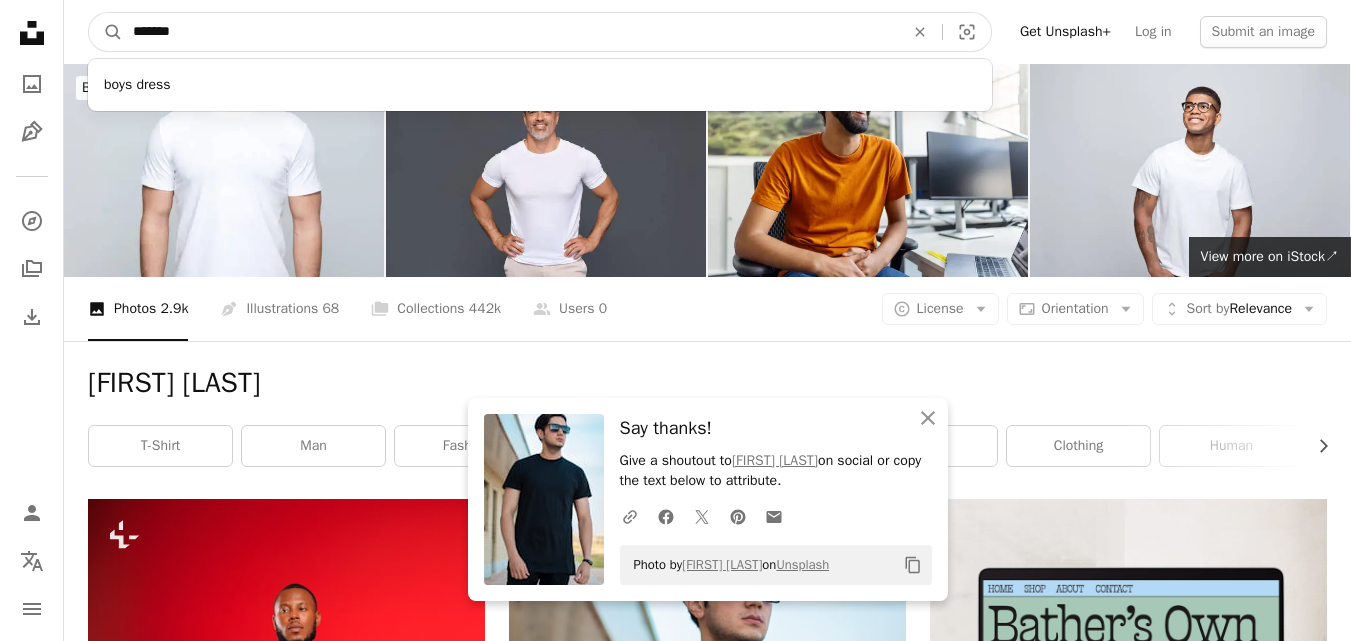 type on "*******" 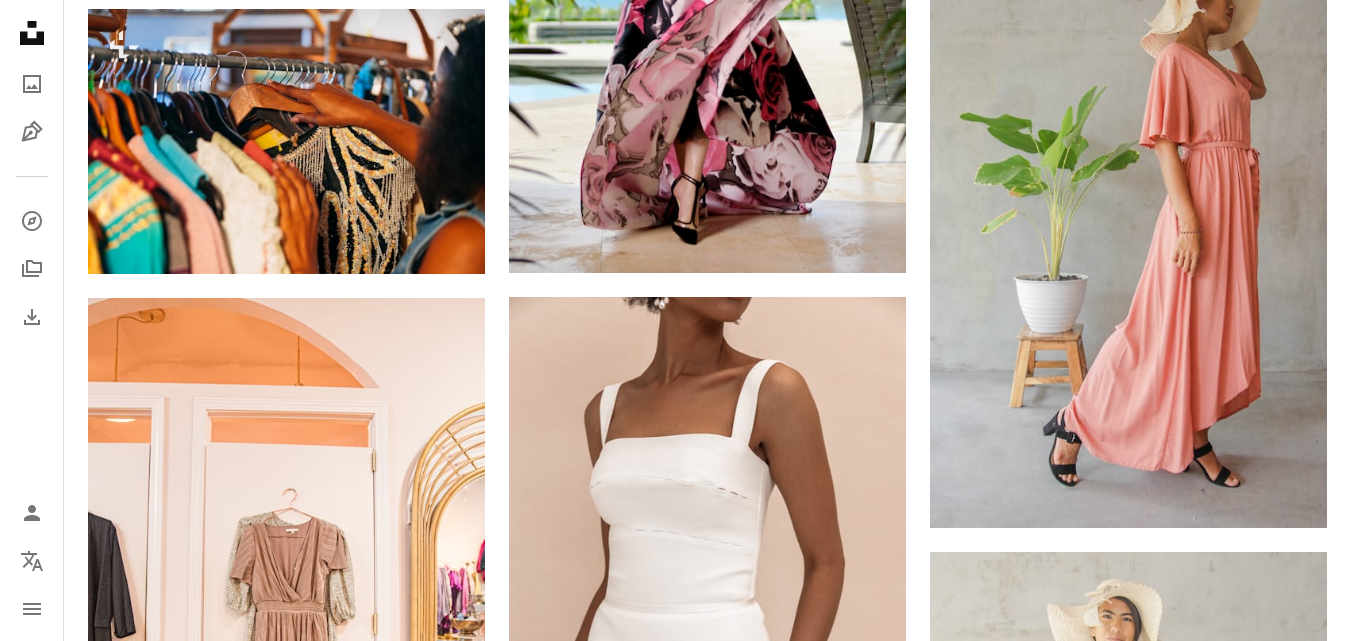 scroll, scrollTop: 1036, scrollLeft: 0, axis: vertical 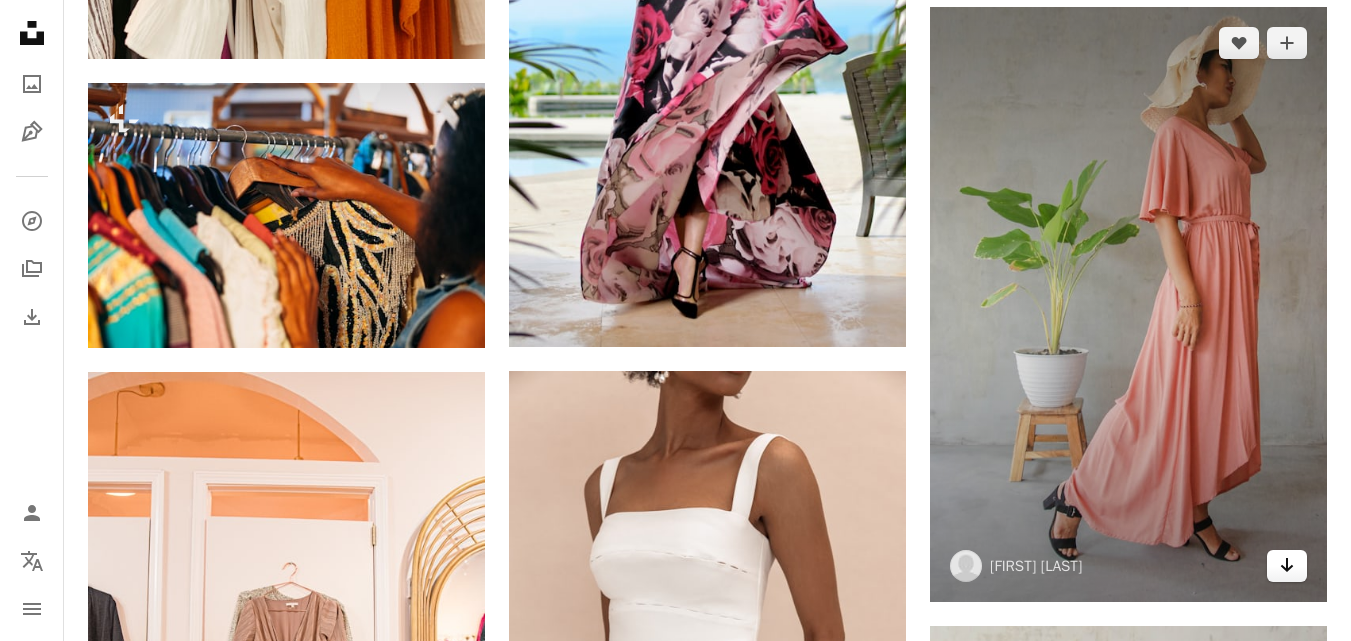 click 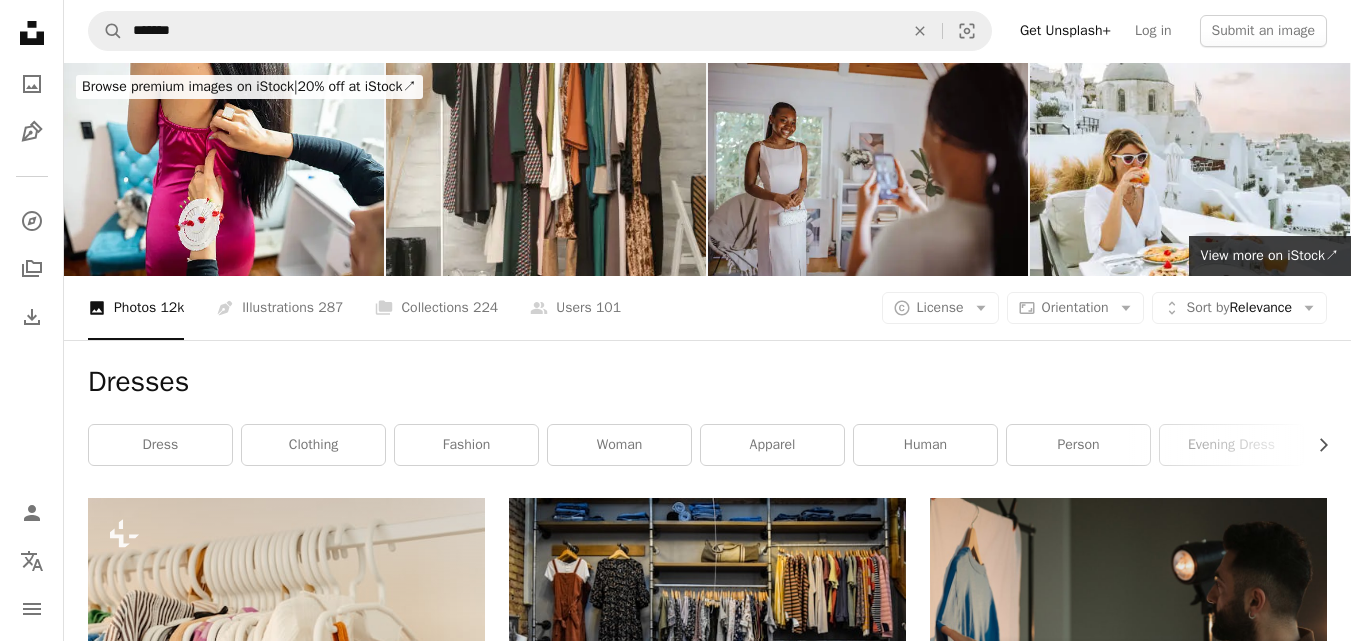 scroll, scrollTop: 0, scrollLeft: 0, axis: both 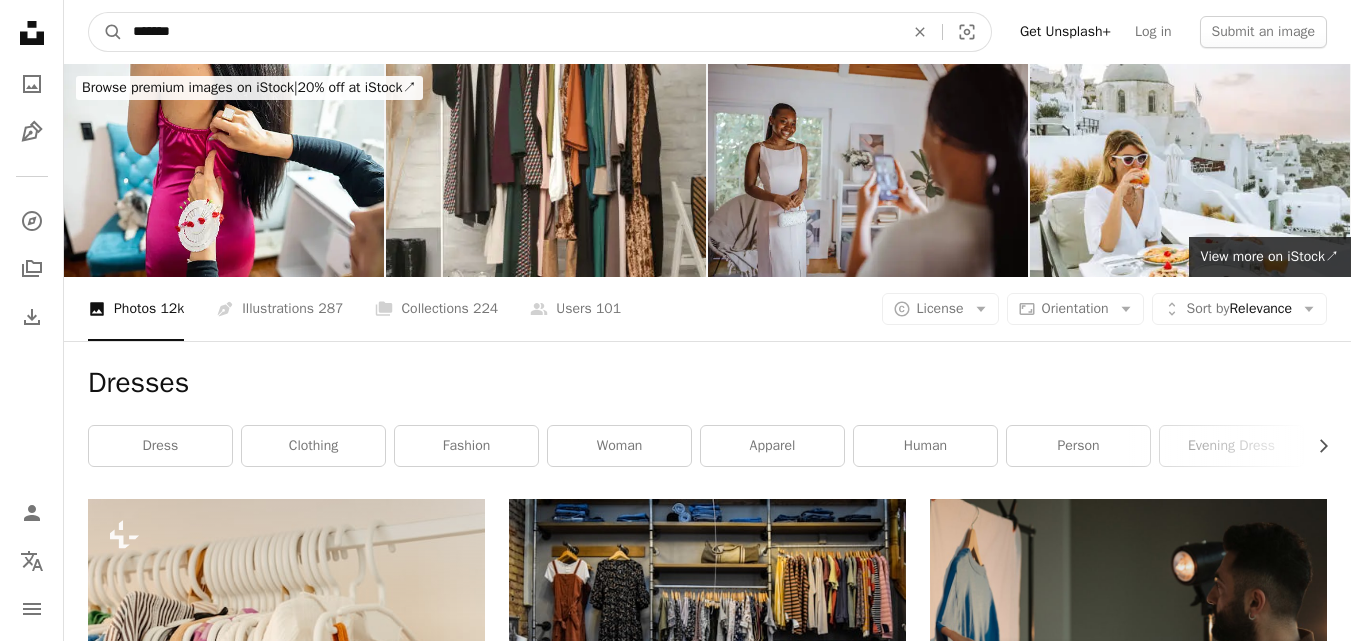 drag, startPoint x: 390, startPoint y: 34, endPoint x: 20, endPoint y: 13, distance: 370.59546 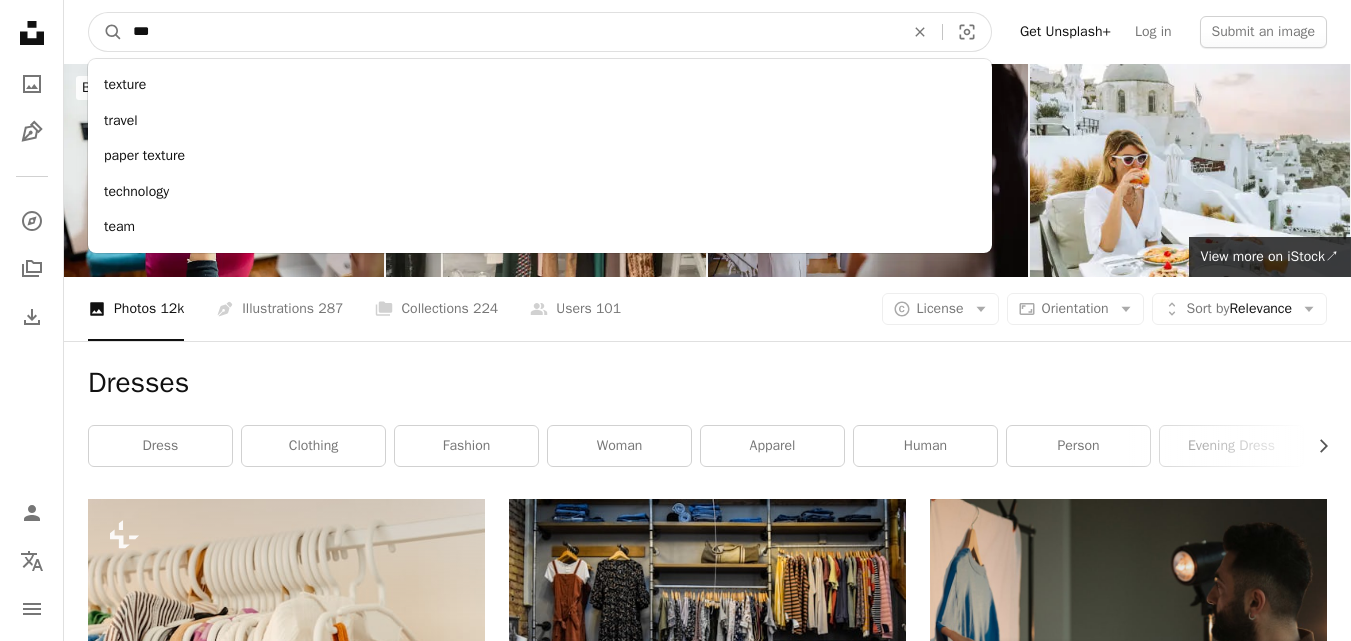 type on "****" 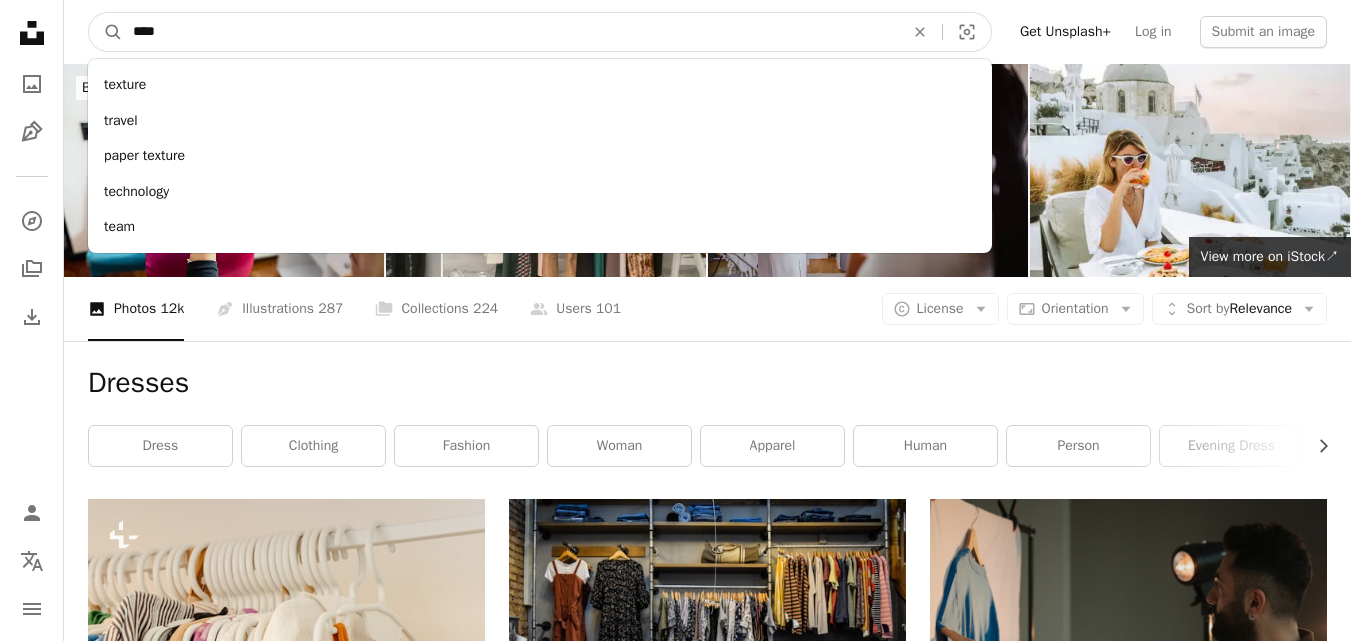click on "A magnifying glass" at bounding box center (106, 32) 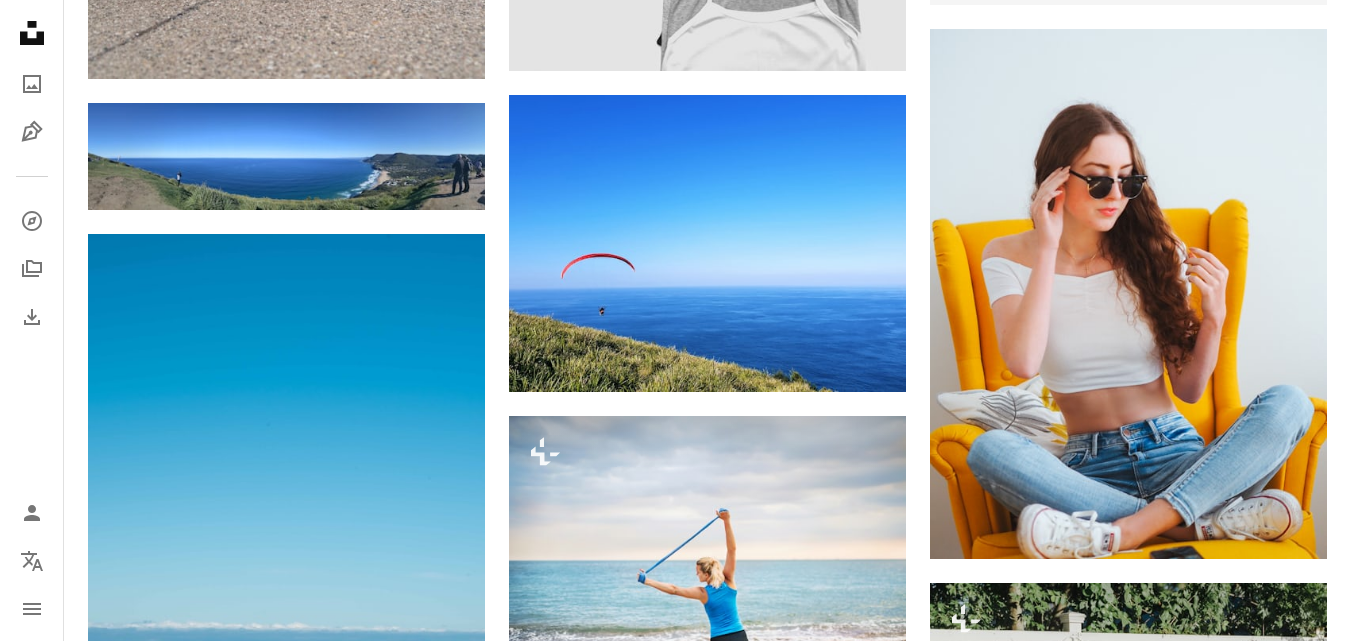 scroll, scrollTop: 1019, scrollLeft: 0, axis: vertical 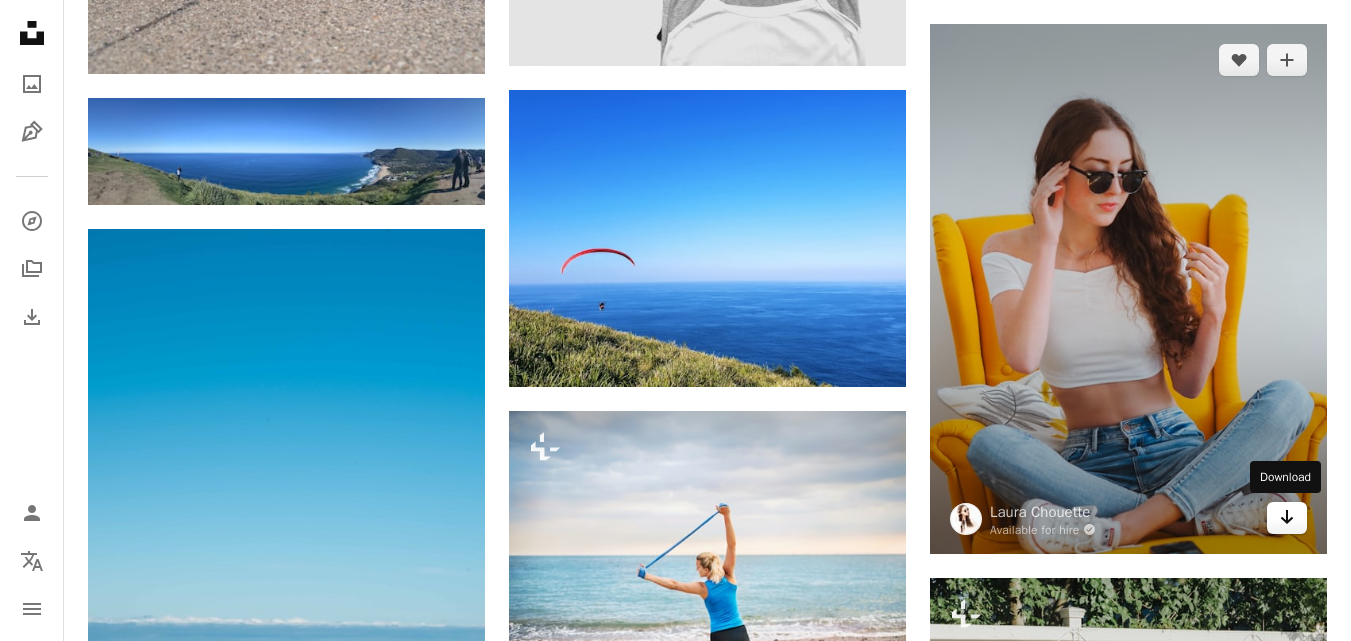 click on "Arrow pointing down" 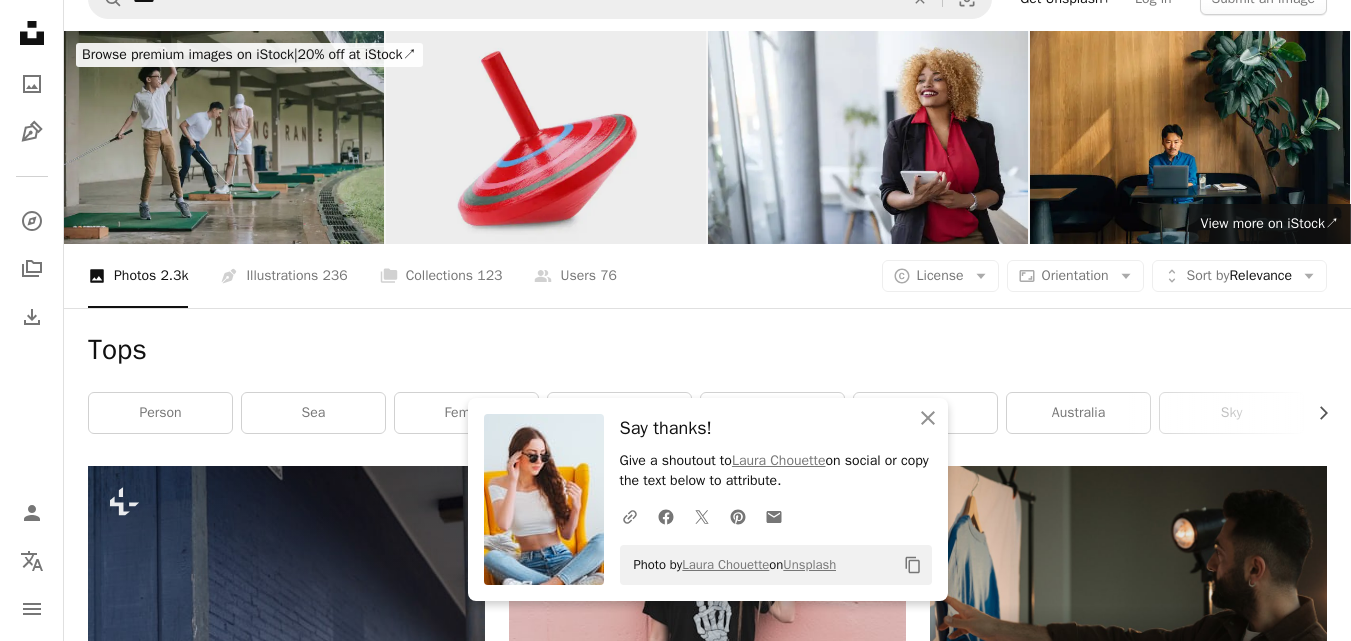 scroll, scrollTop: 0, scrollLeft: 0, axis: both 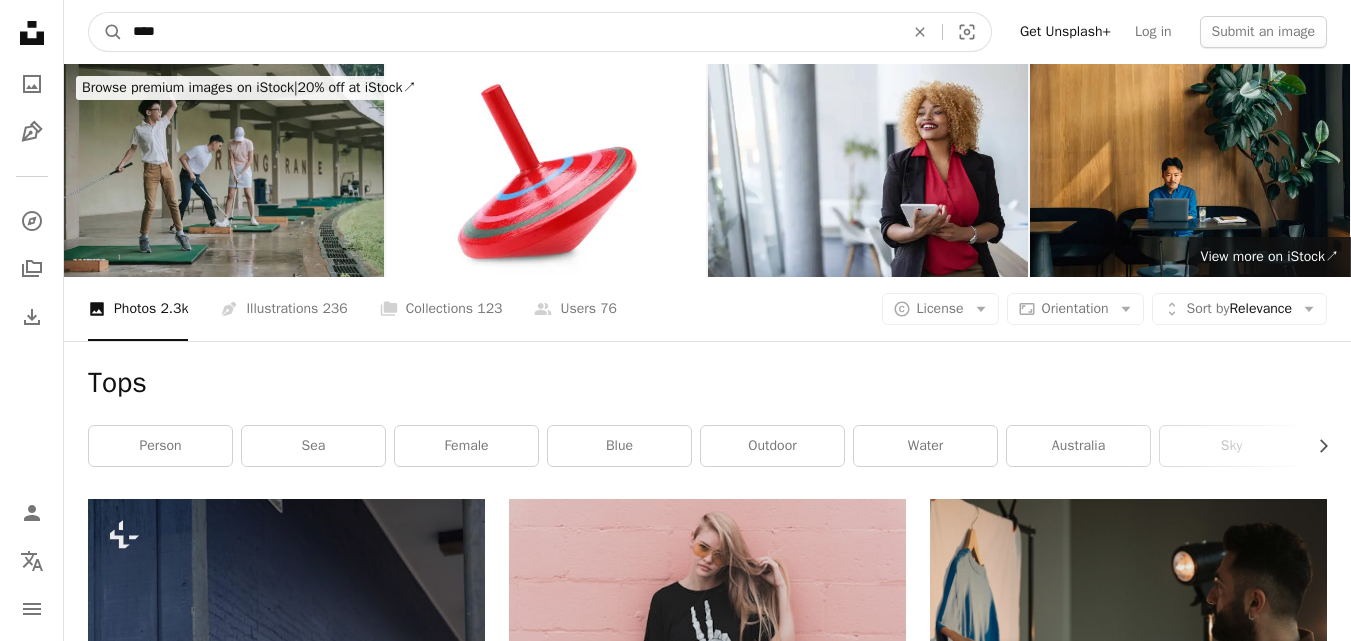 click on "****" at bounding box center (510, 32) 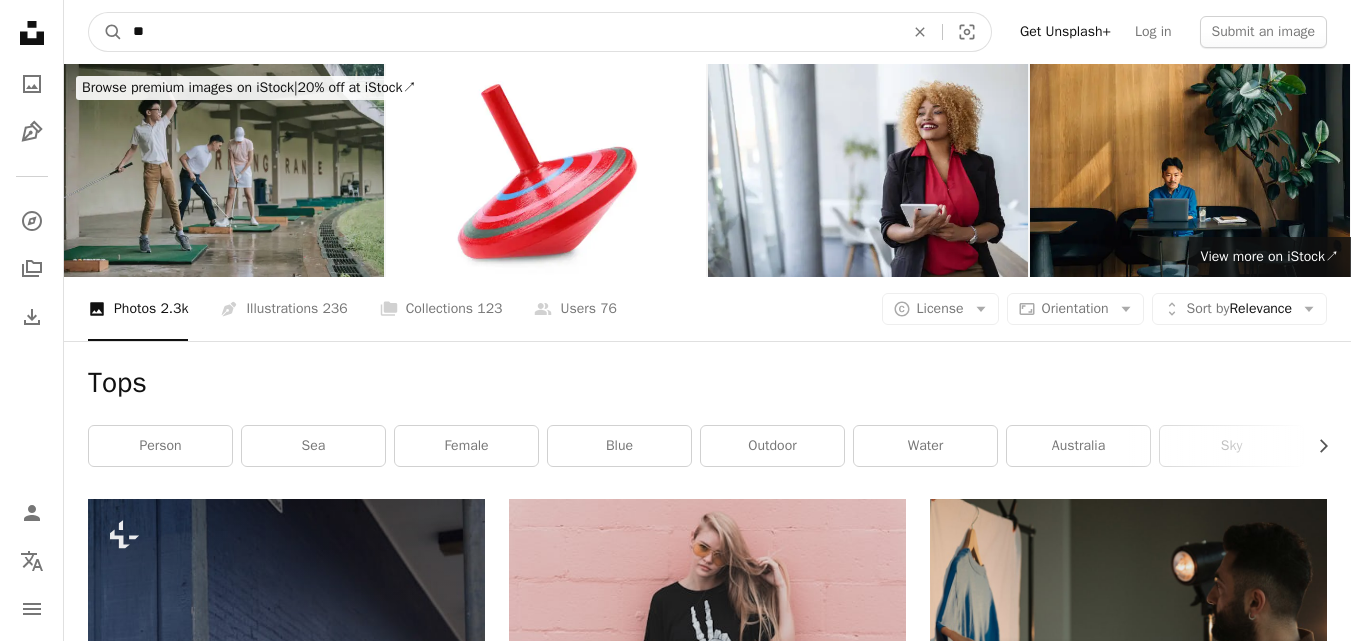 type on "*" 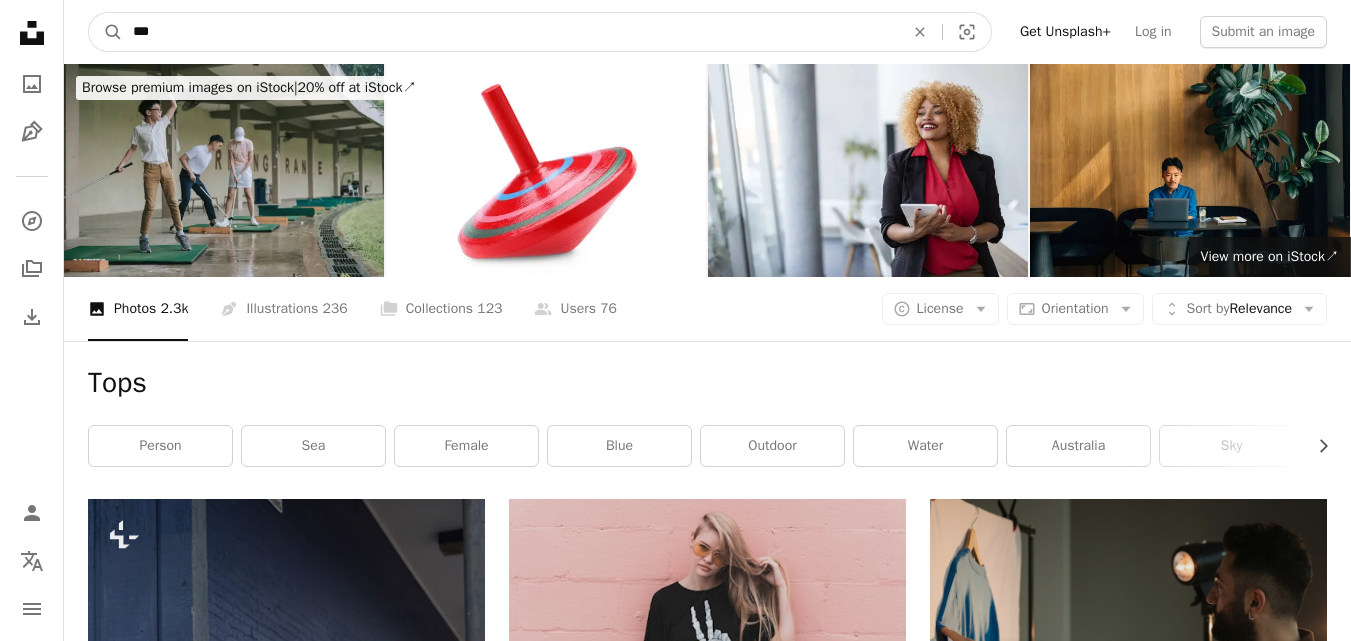 type on "****" 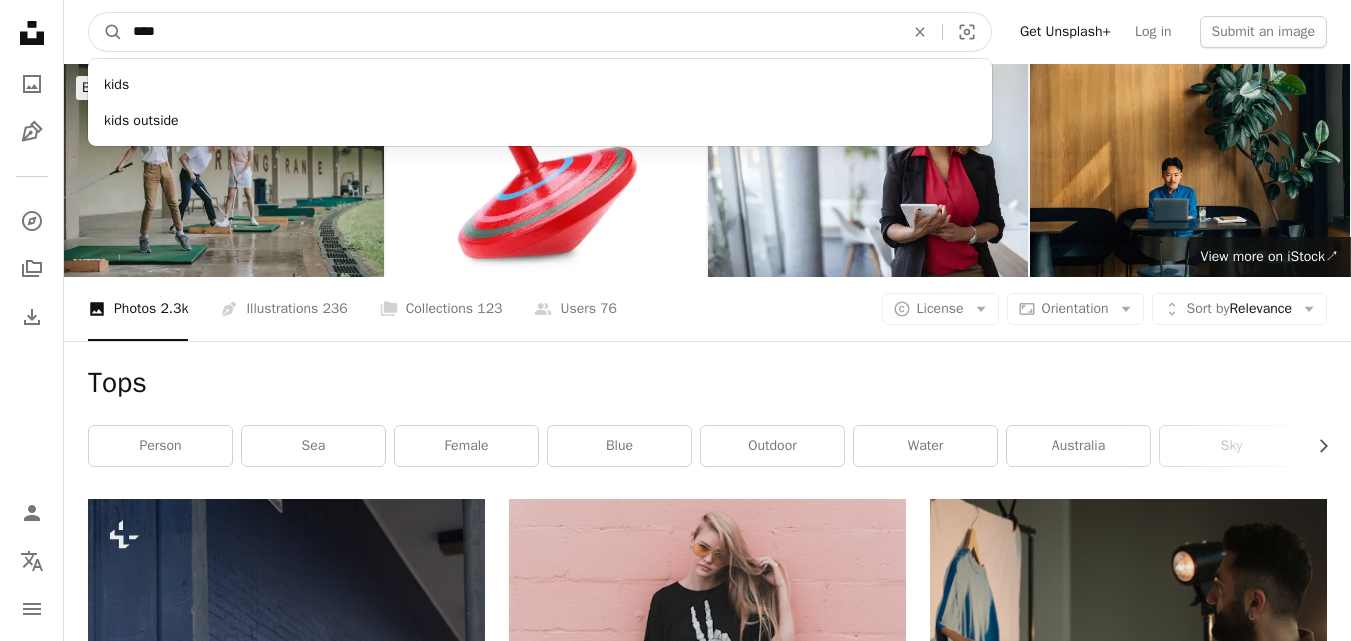 click on "A magnifying glass" at bounding box center [106, 32] 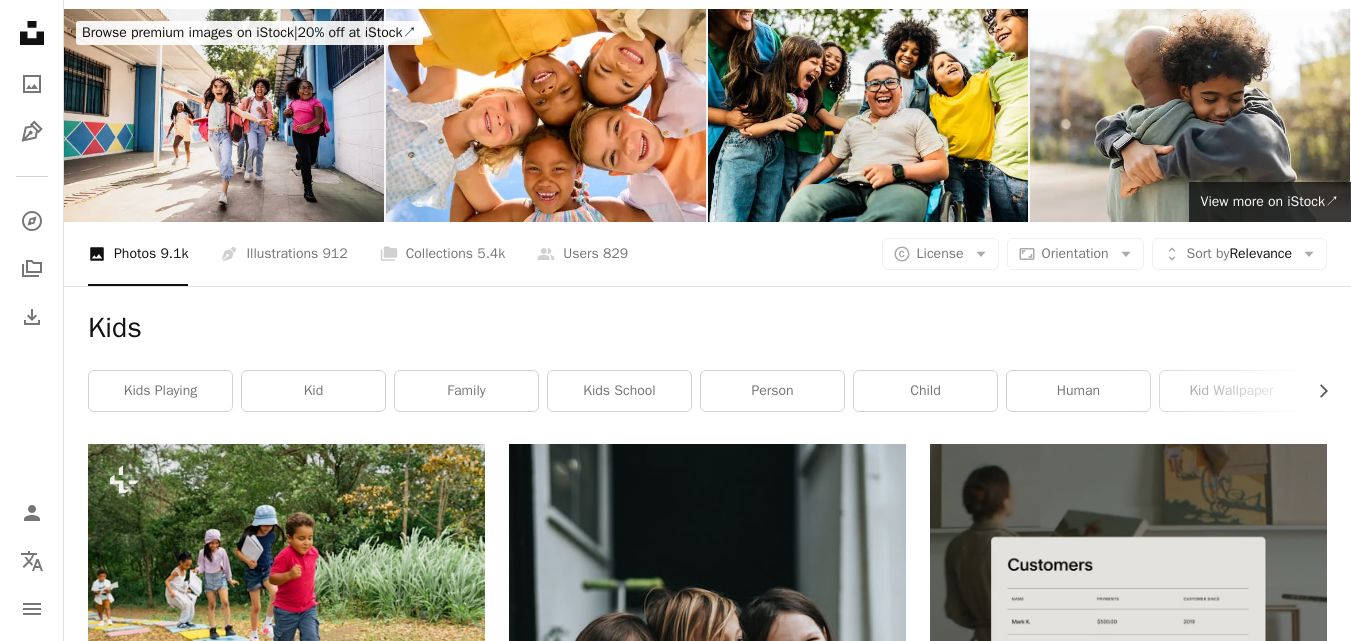 scroll, scrollTop: 0, scrollLeft: 0, axis: both 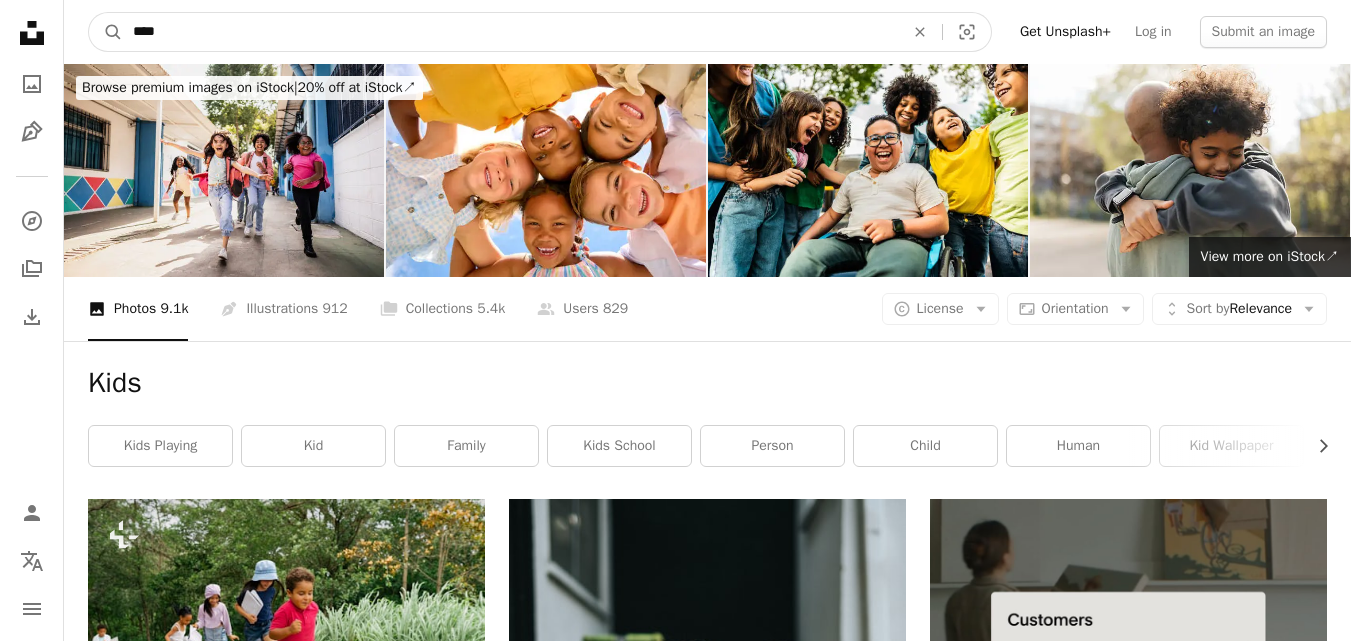 click on "****" at bounding box center [510, 32] 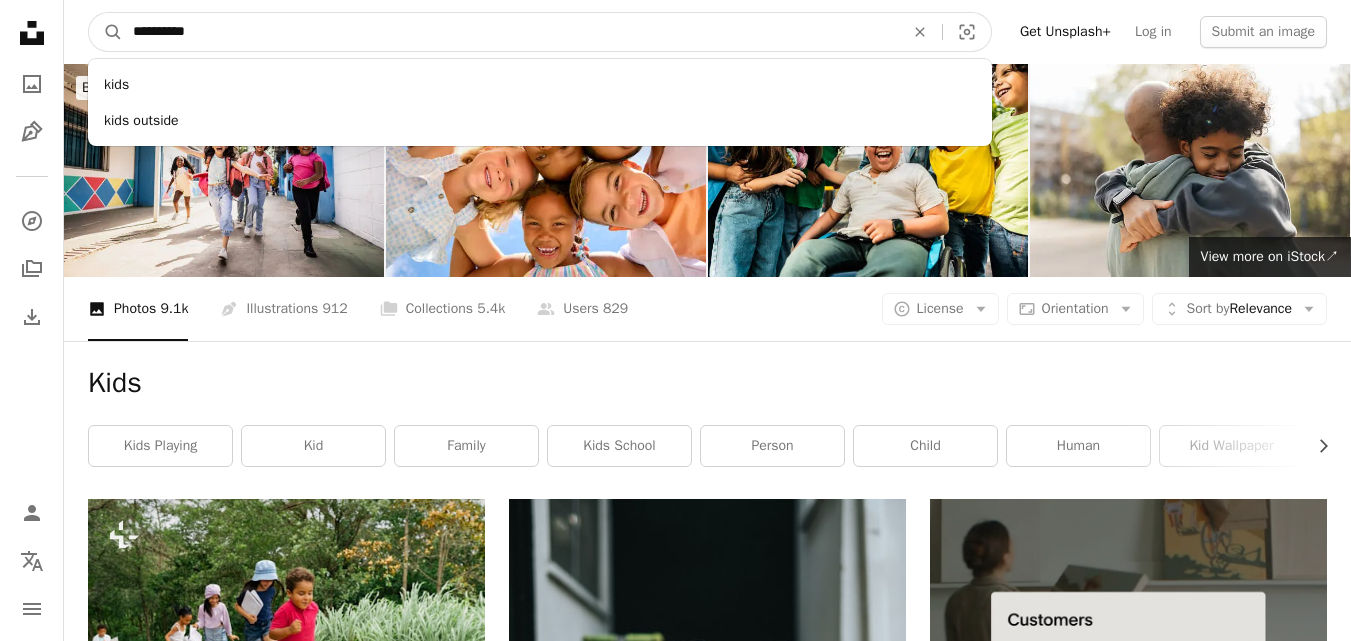 type on "**********" 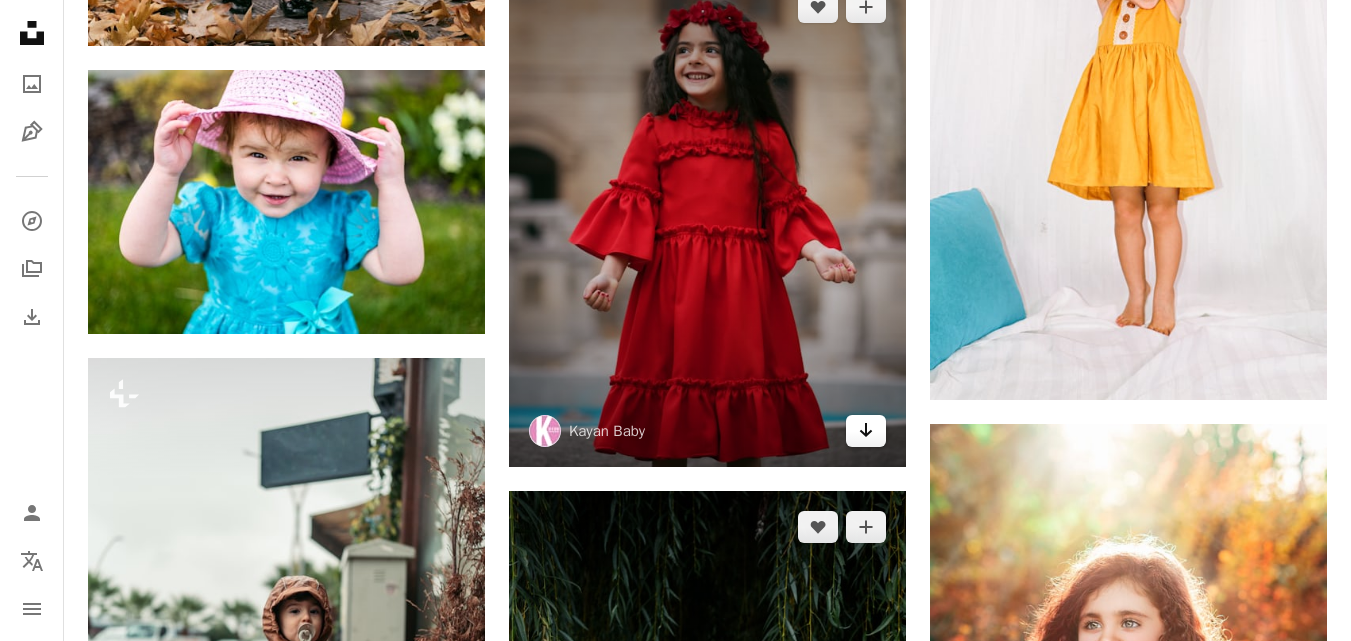 scroll, scrollTop: 1213, scrollLeft: 0, axis: vertical 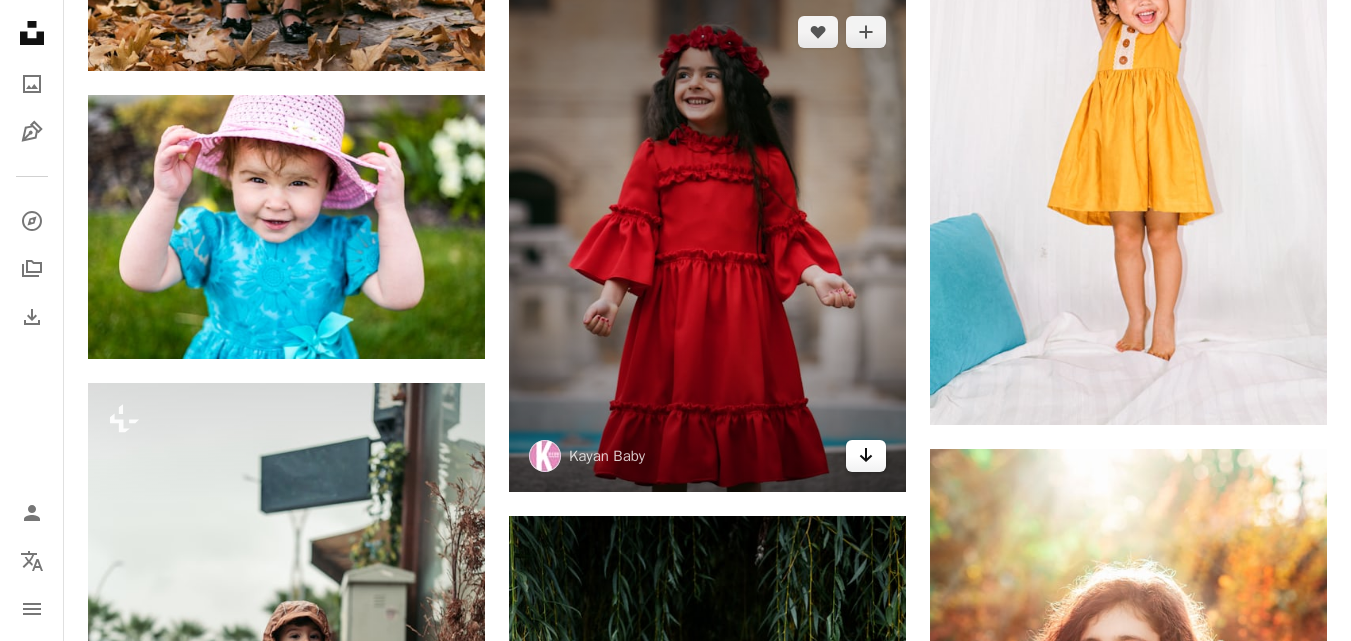 click on "Arrow pointing down" 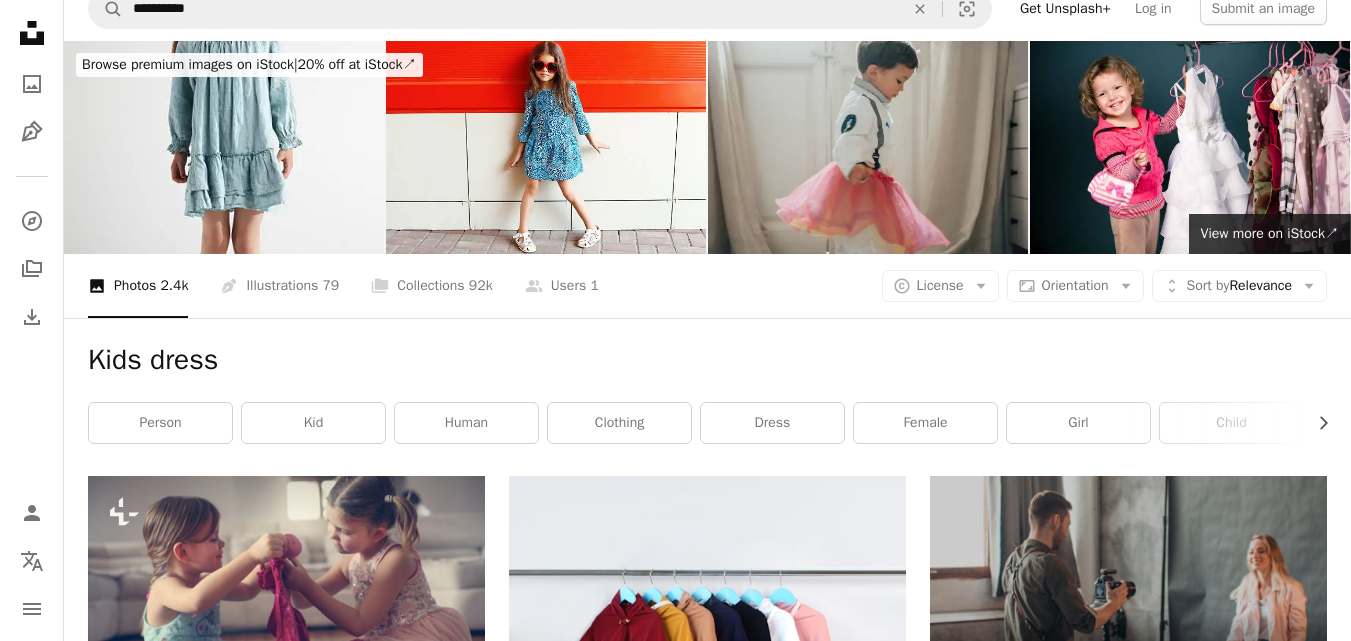 scroll, scrollTop: 0, scrollLeft: 0, axis: both 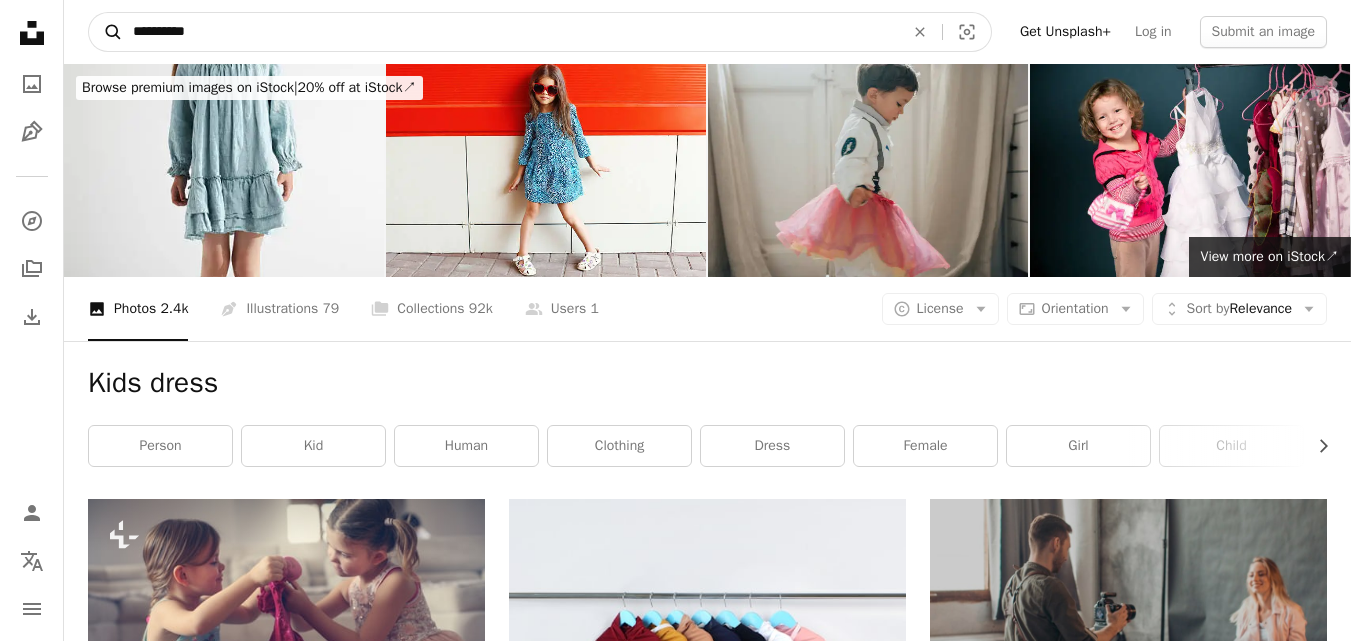 drag, startPoint x: 314, startPoint y: 35, endPoint x: 120, endPoint y: 24, distance: 194.3116 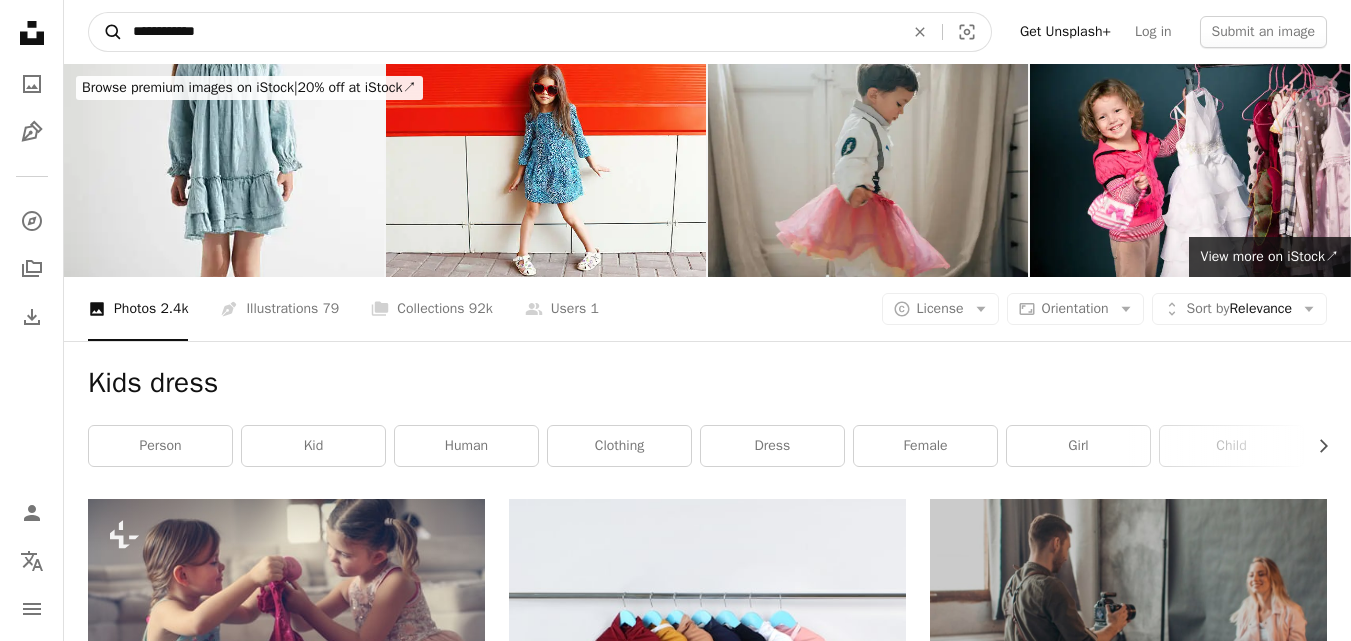 type on "**********" 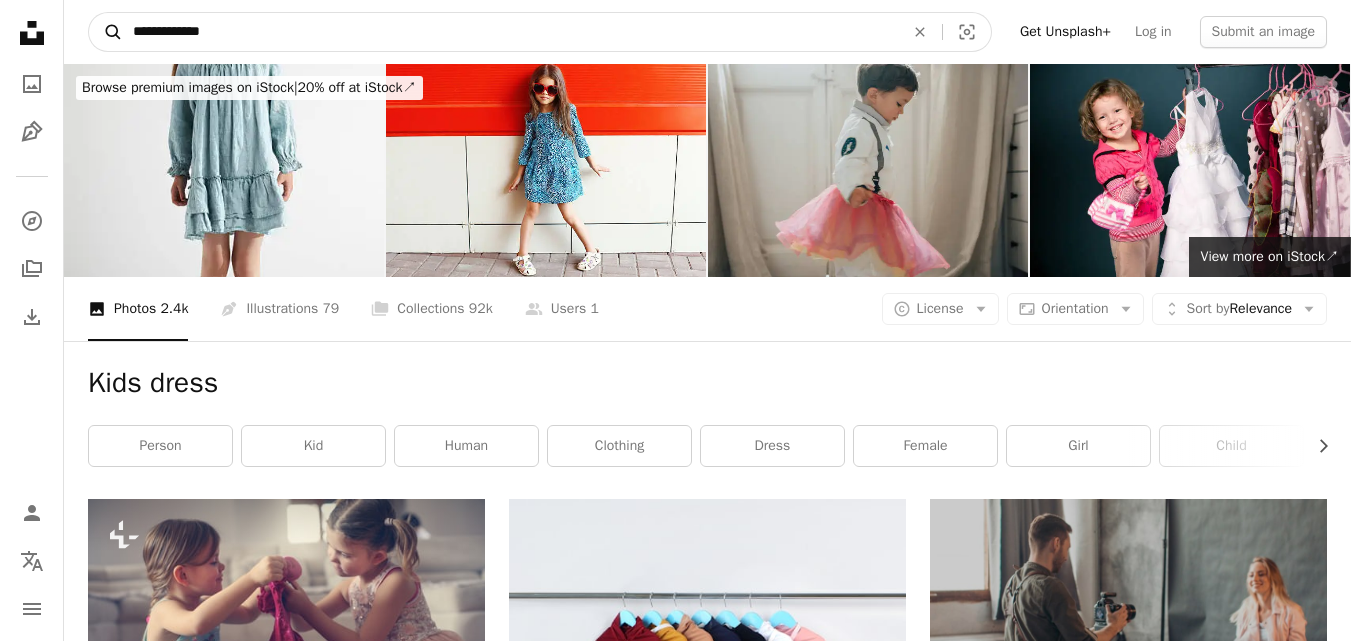 click on "A magnifying glass" at bounding box center [106, 32] 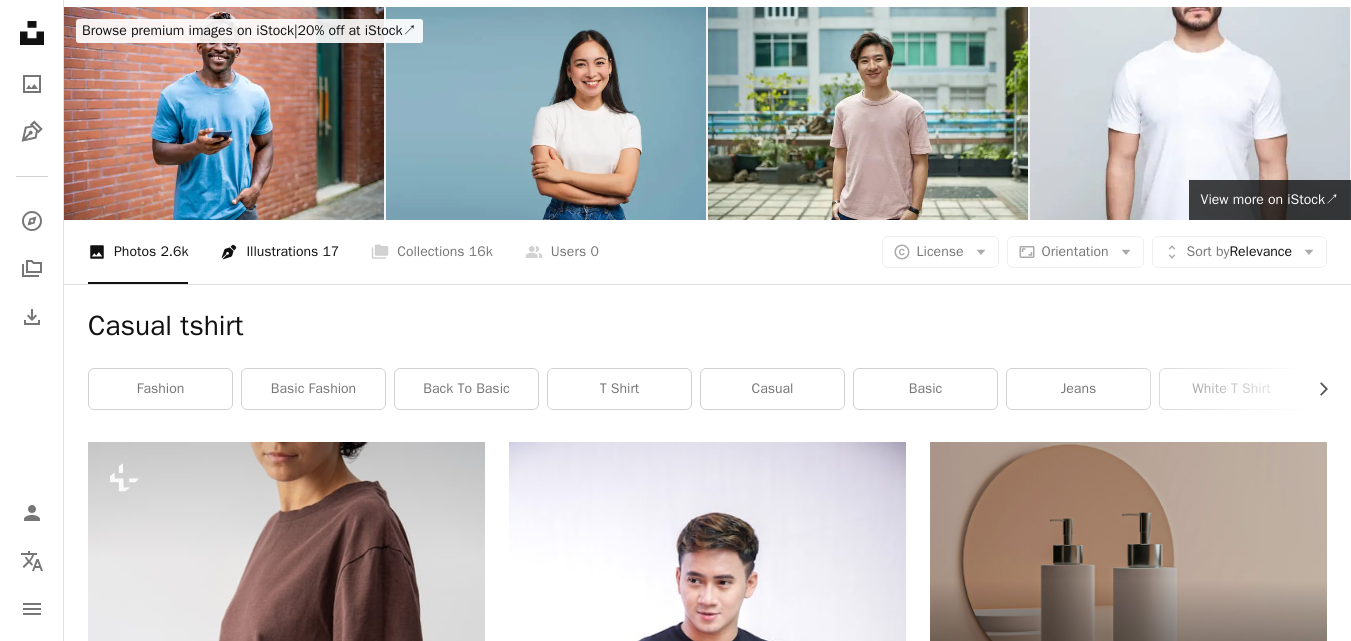 scroll, scrollTop: 0, scrollLeft: 0, axis: both 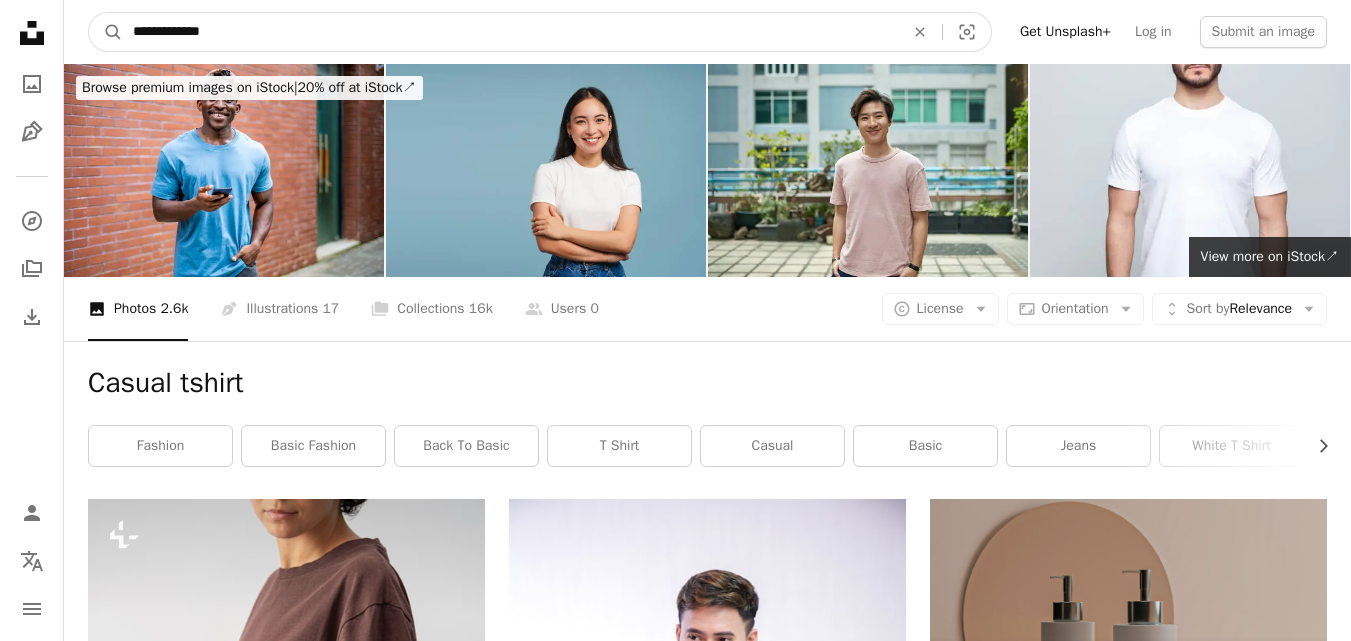 click on "**********" at bounding box center (510, 32) 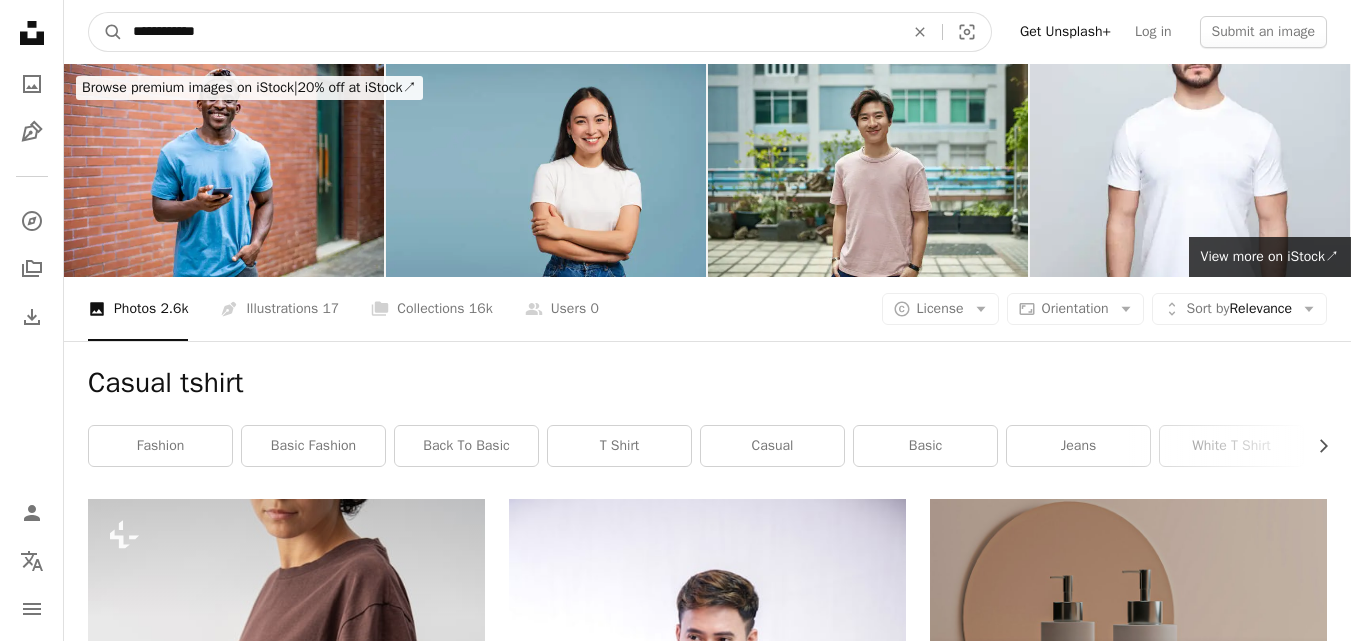 type on "**********" 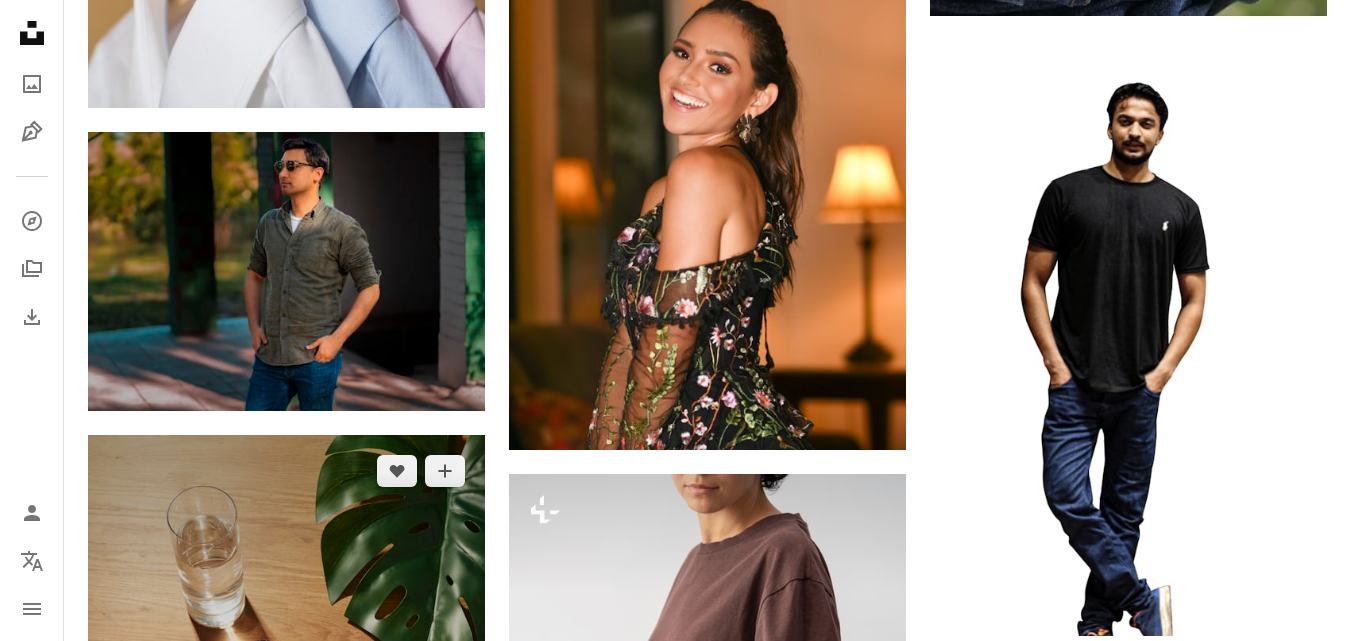 scroll, scrollTop: 2160, scrollLeft: 0, axis: vertical 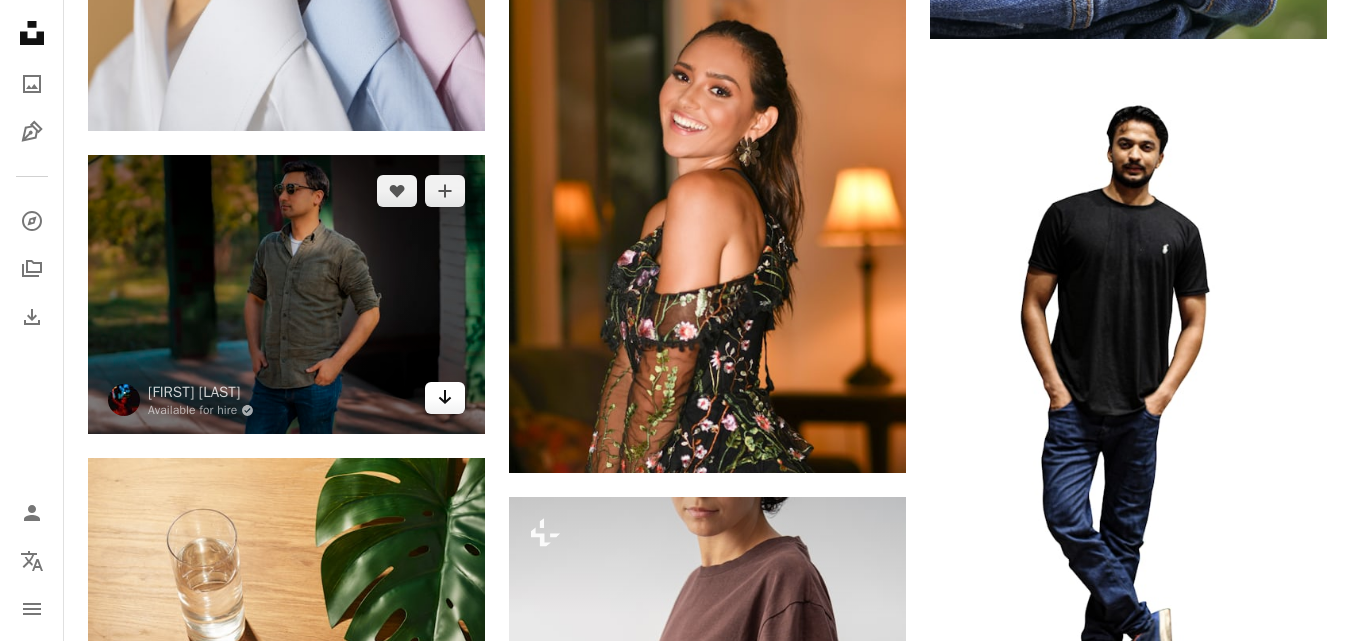 click 